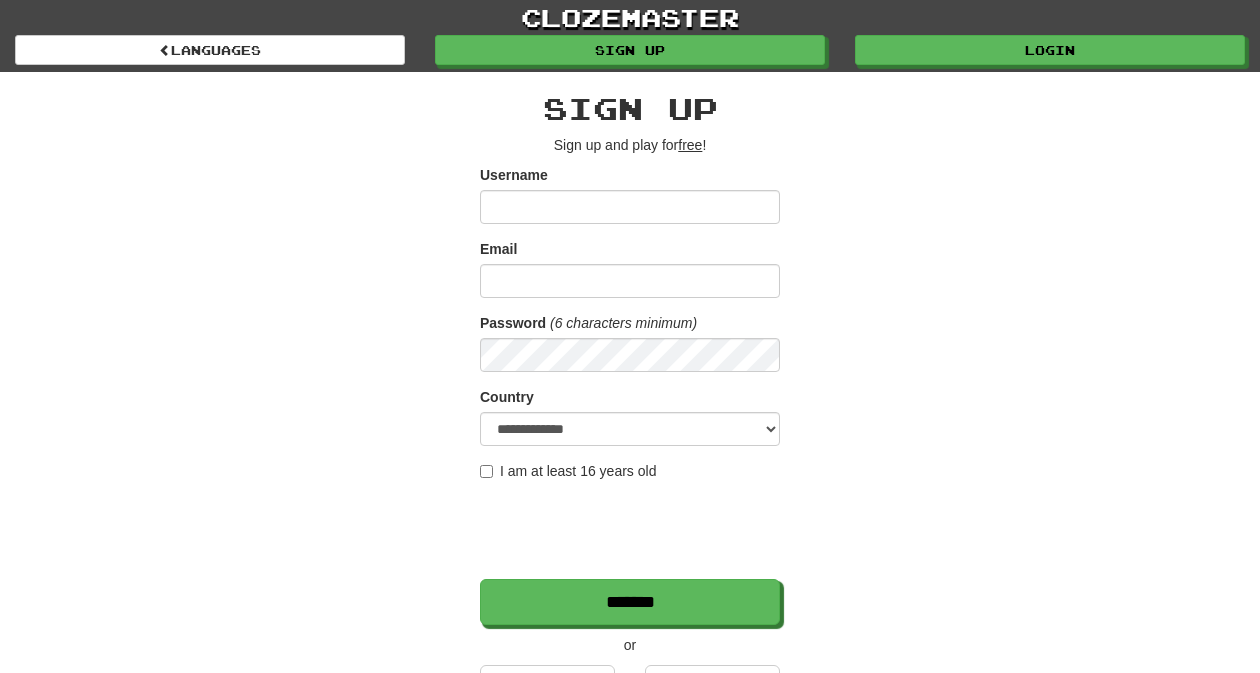 scroll, scrollTop: 0, scrollLeft: 0, axis: both 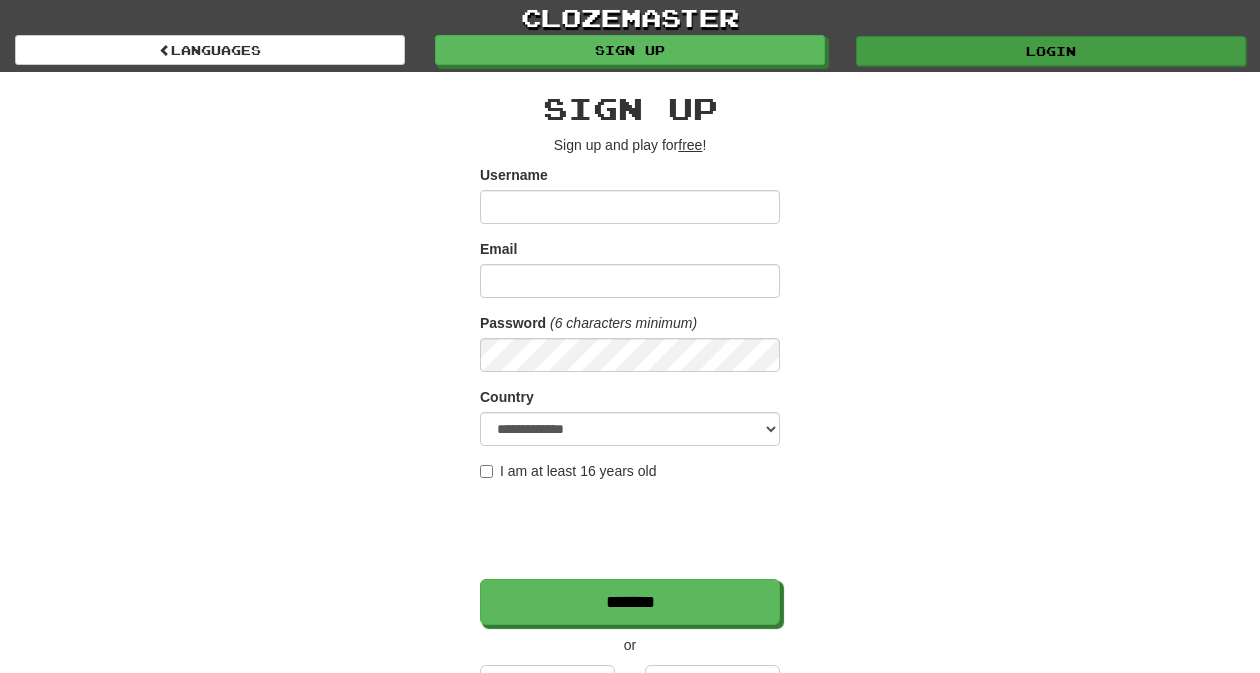 type on "*********" 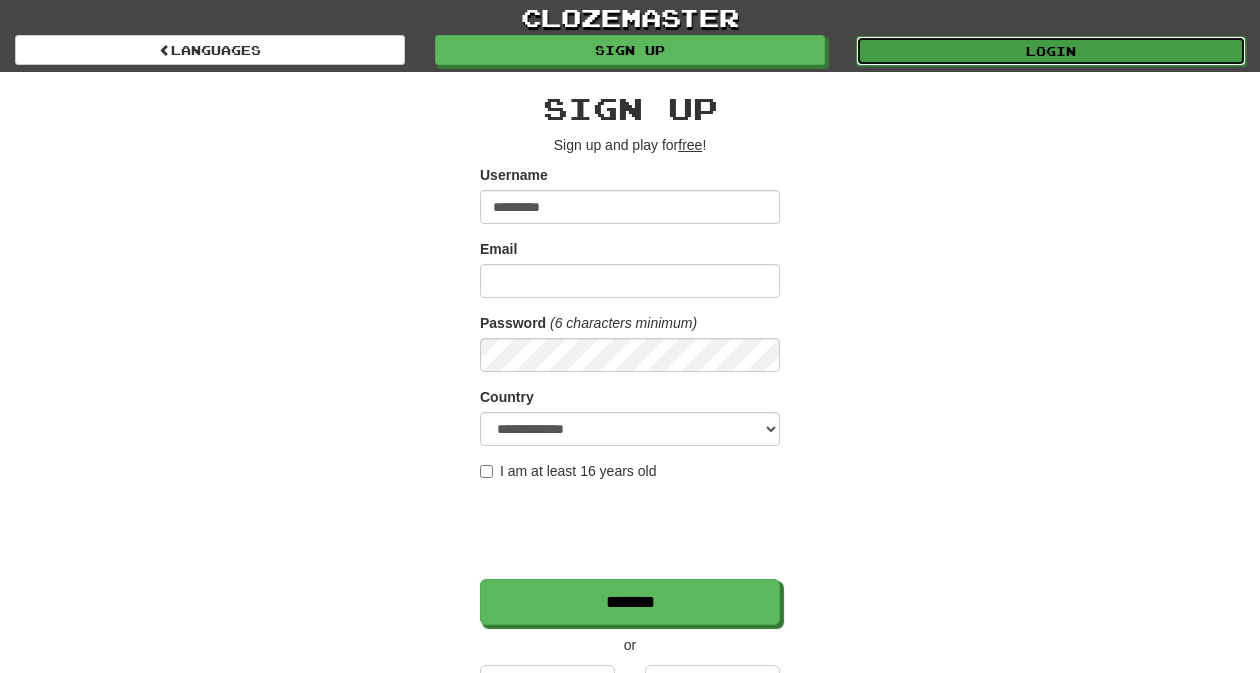 click on "Login" at bounding box center (1051, 51) 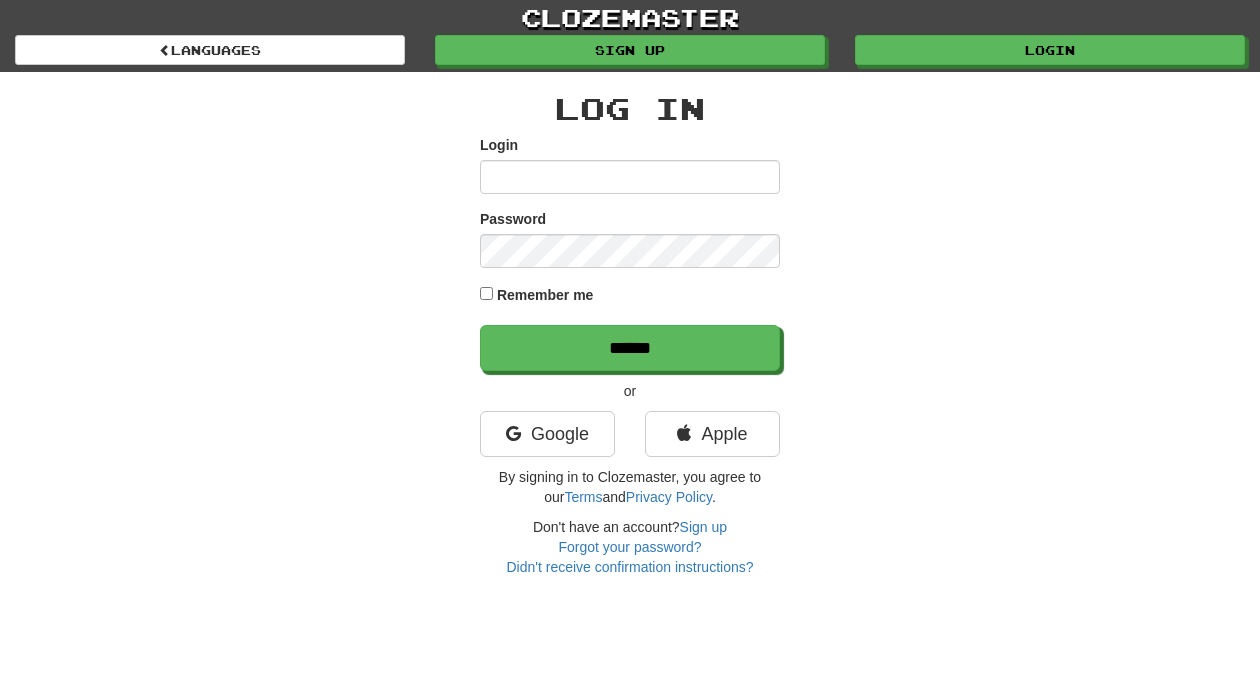 scroll, scrollTop: 0, scrollLeft: 0, axis: both 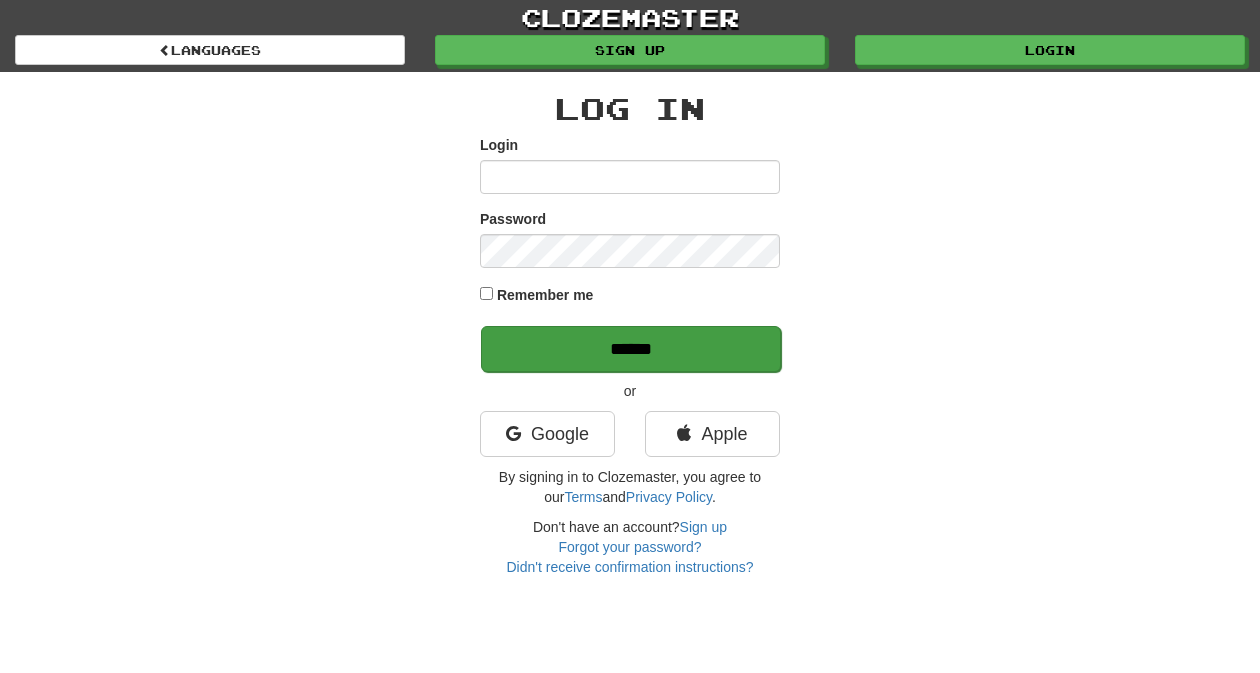 type on "*********" 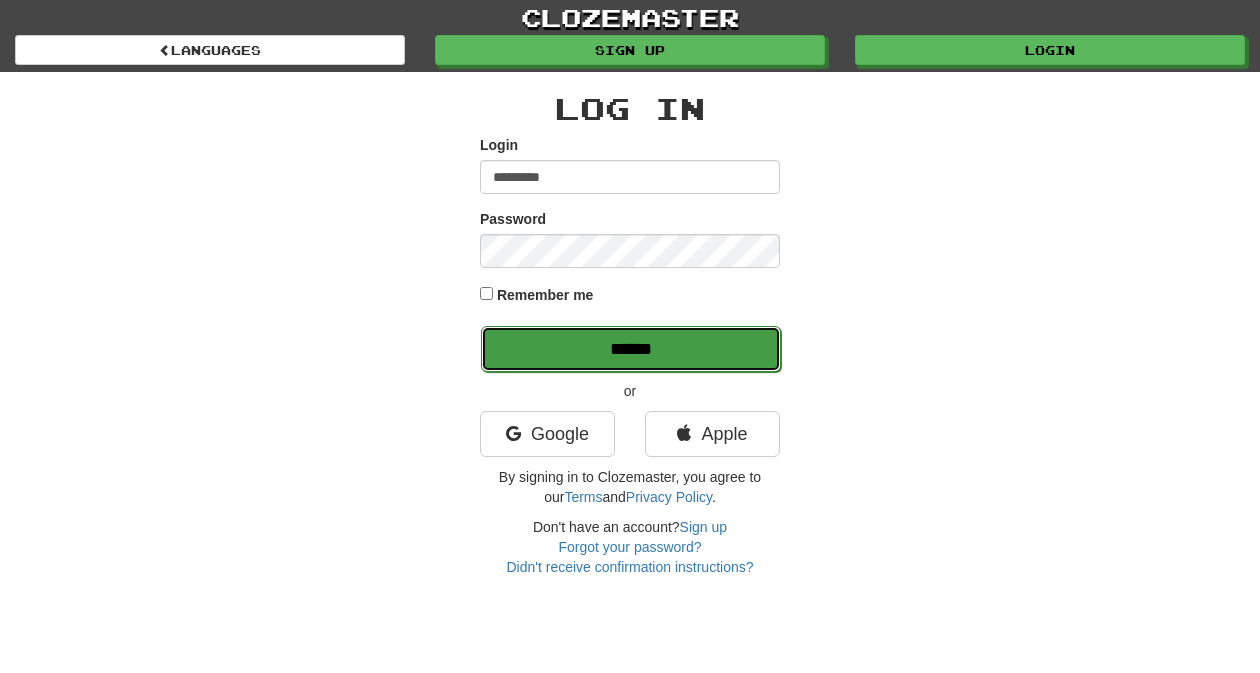 click on "******" at bounding box center [631, 349] 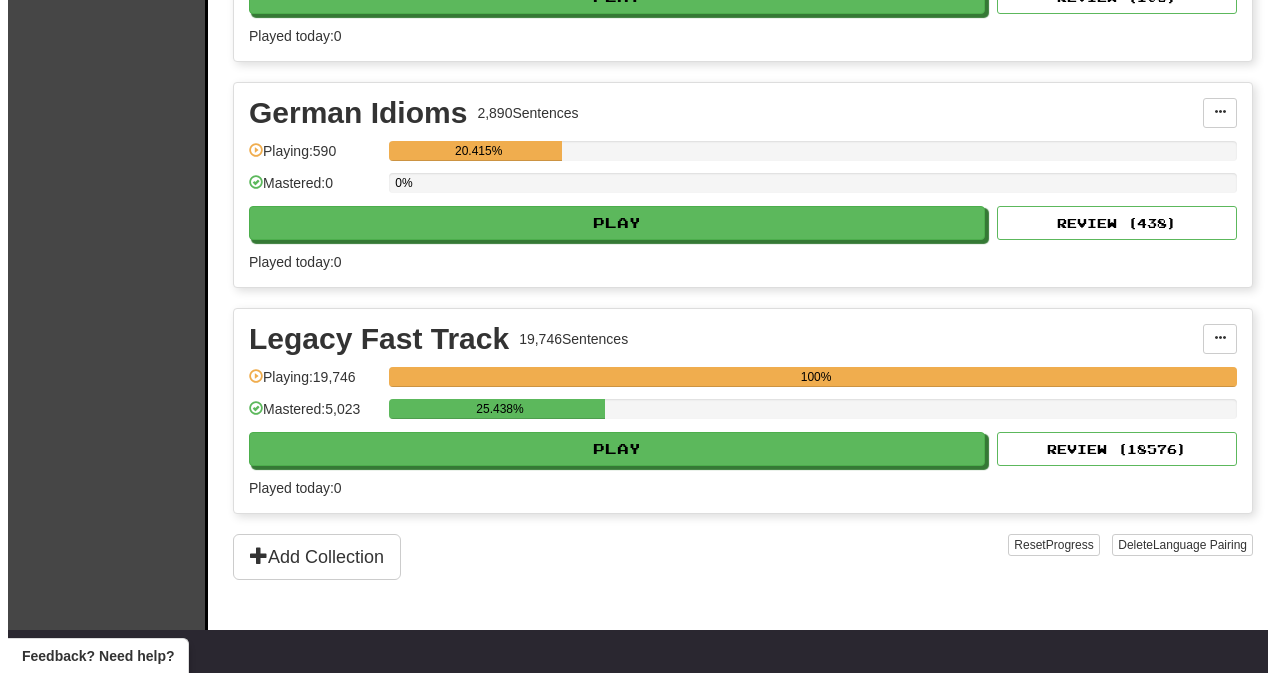 scroll, scrollTop: 632, scrollLeft: 0, axis: vertical 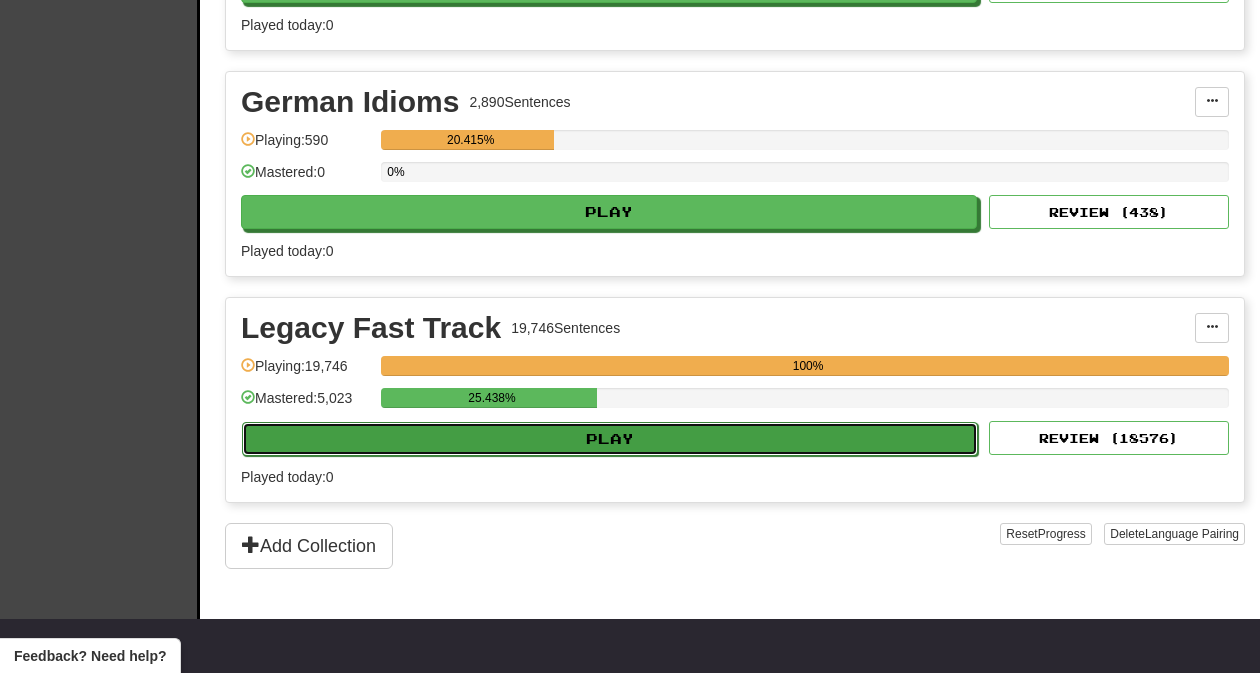 click on "Play" at bounding box center [610, 439] 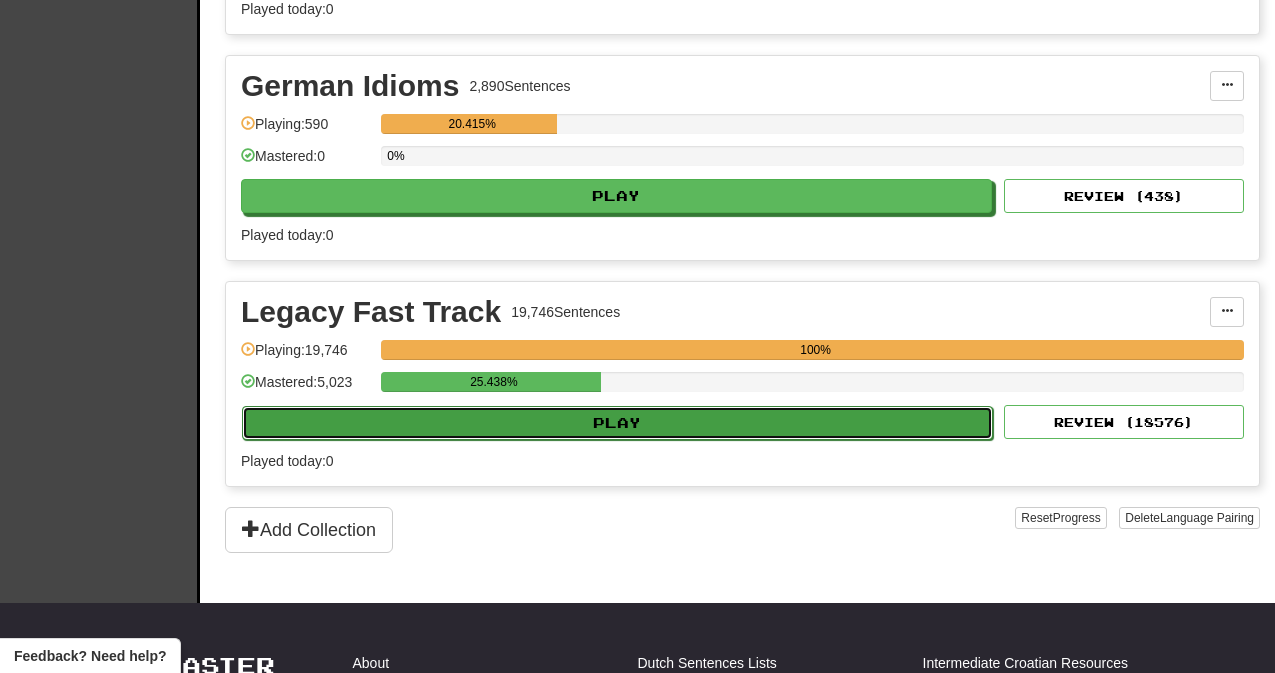 select on "**" 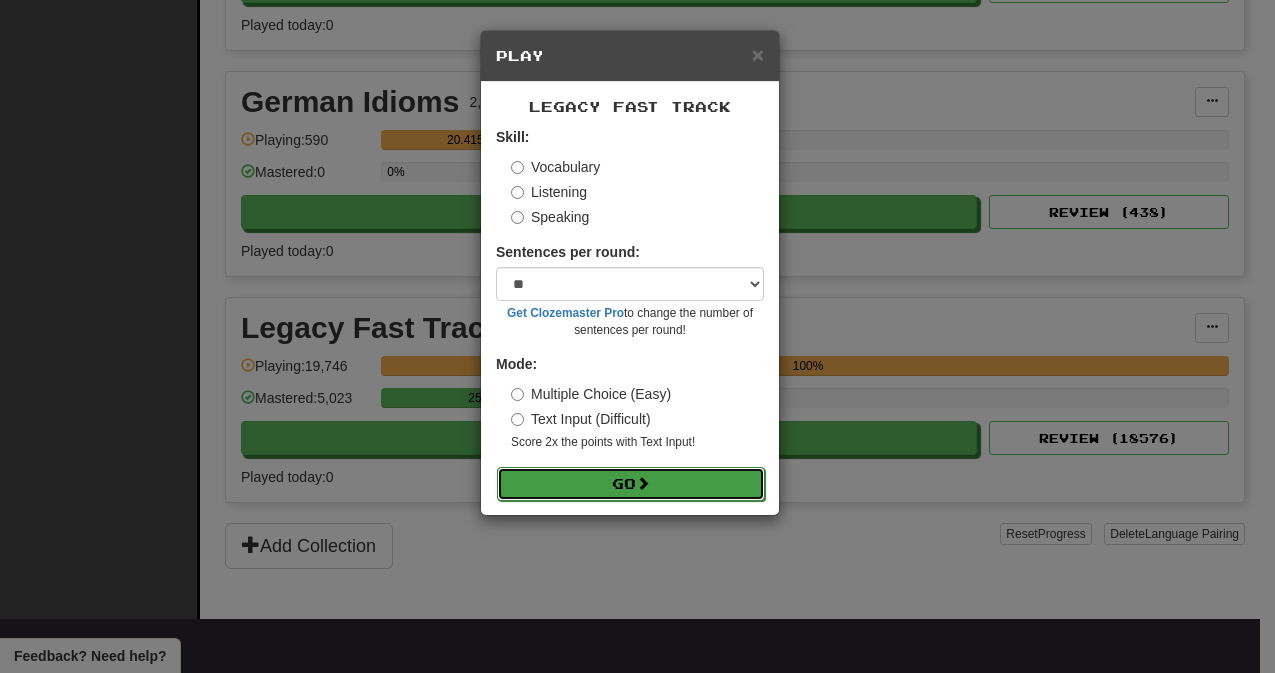 click on "Go" at bounding box center [631, 484] 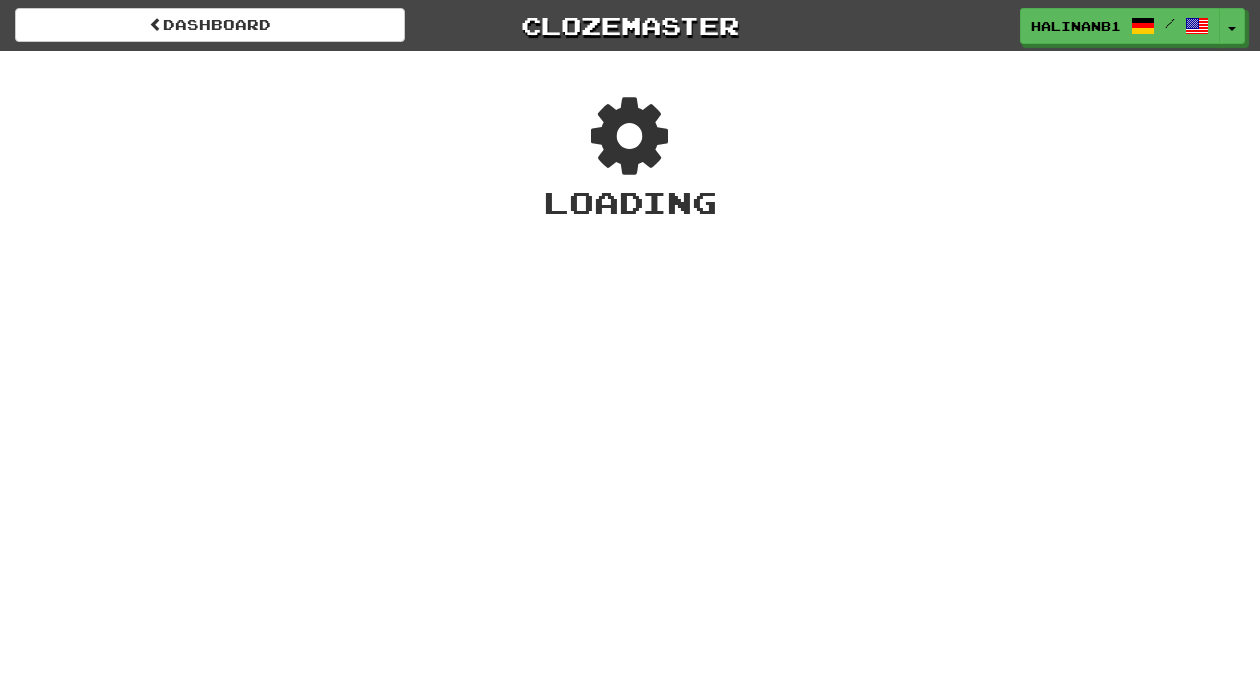 scroll, scrollTop: 0, scrollLeft: 0, axis: both 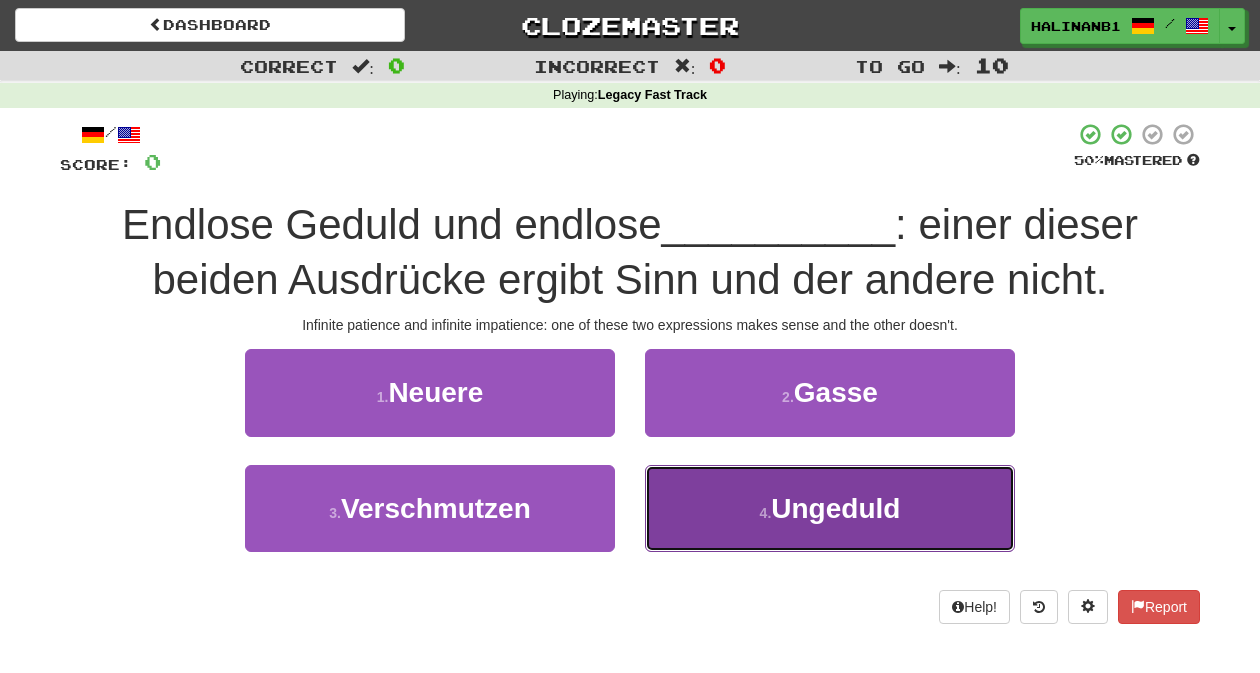 click on "4 .  Ungeduld" at bounding box center (830, 508) 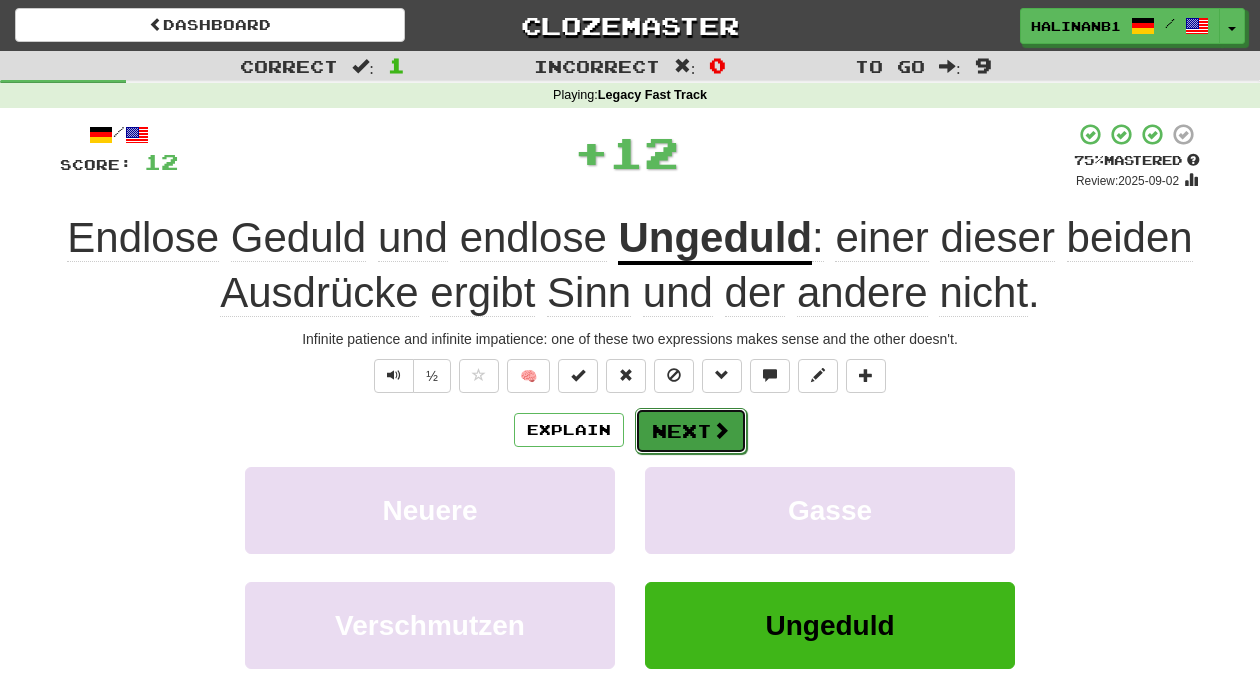 click on "Next" at bounding box center [691, 431] 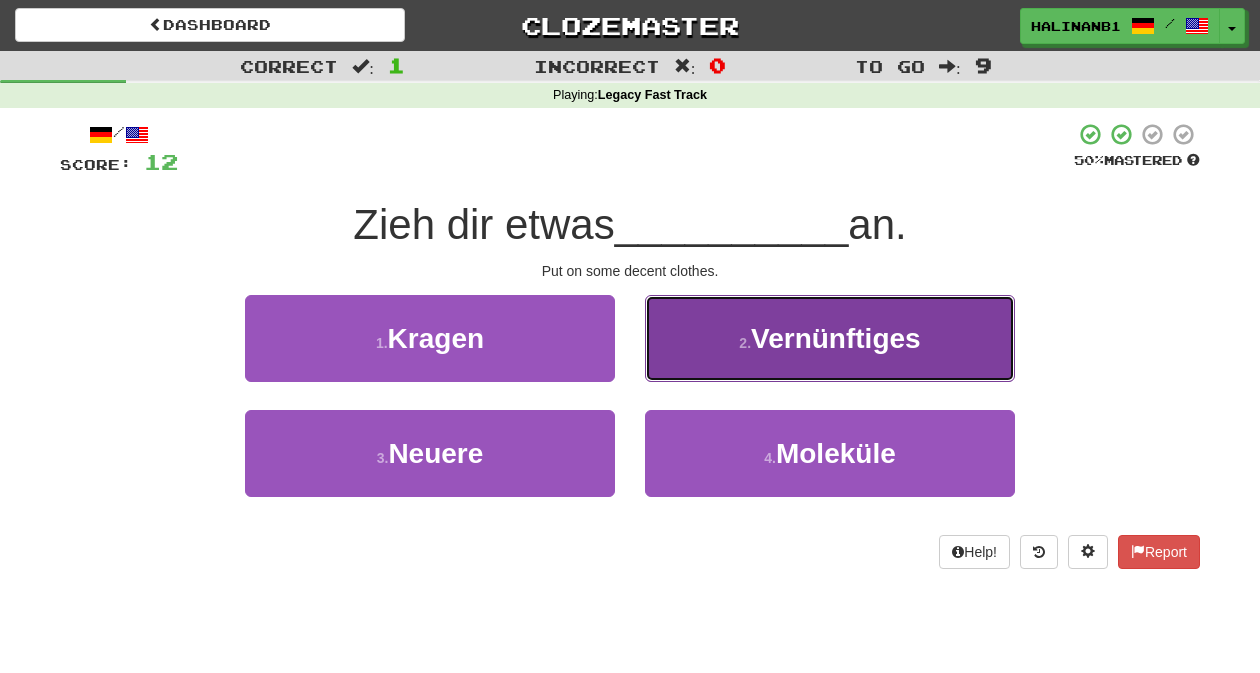 click on "2 .  Vernünftiges" at bounding box center (830, 338) 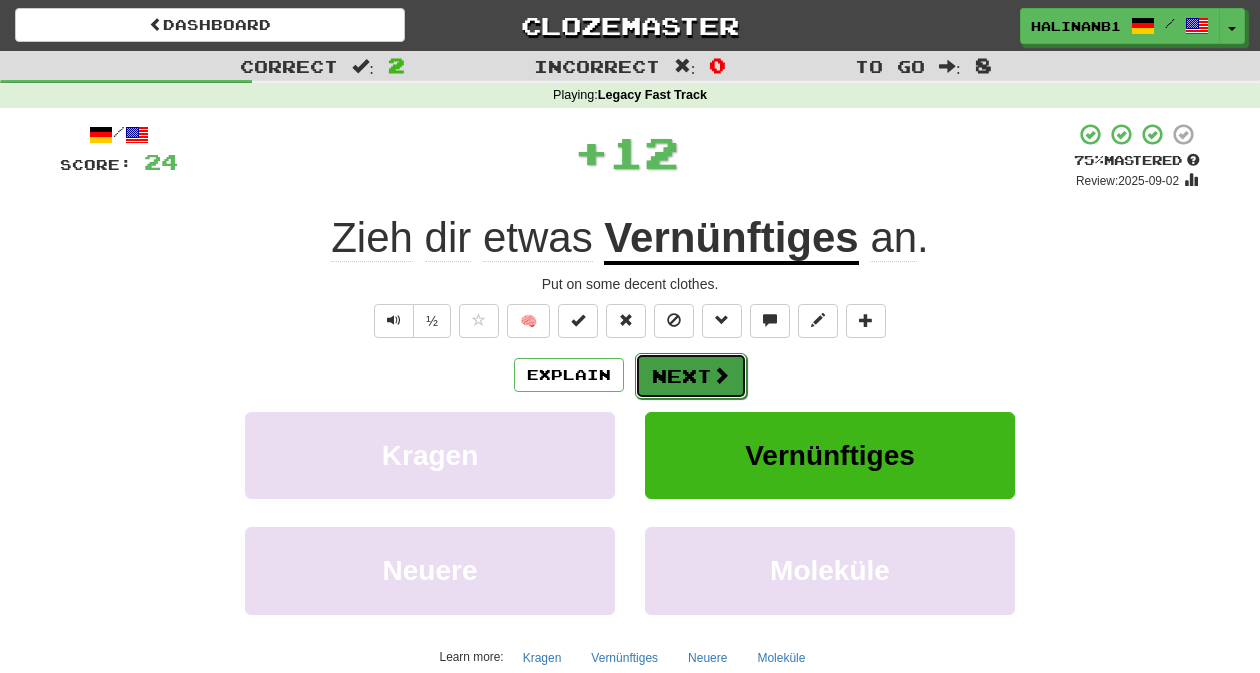 click on "Next" at bounding box center [691, 376] 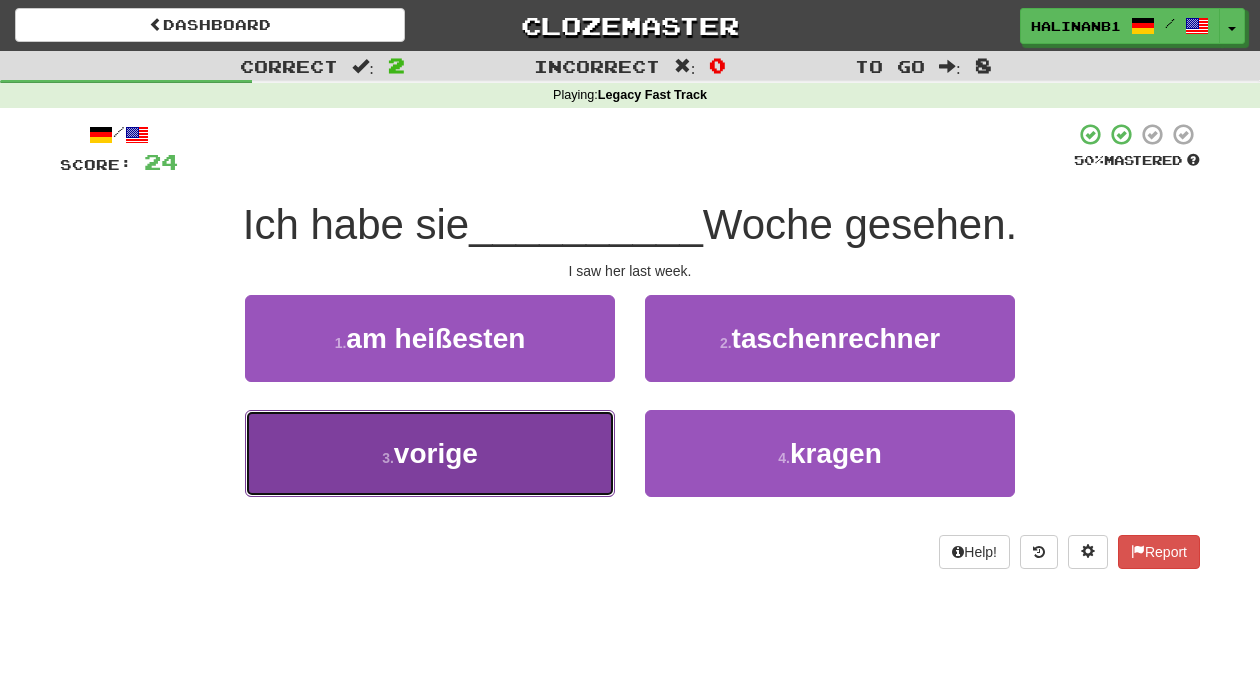 click on "3 .  vorige" at bounding box center (430, 453) 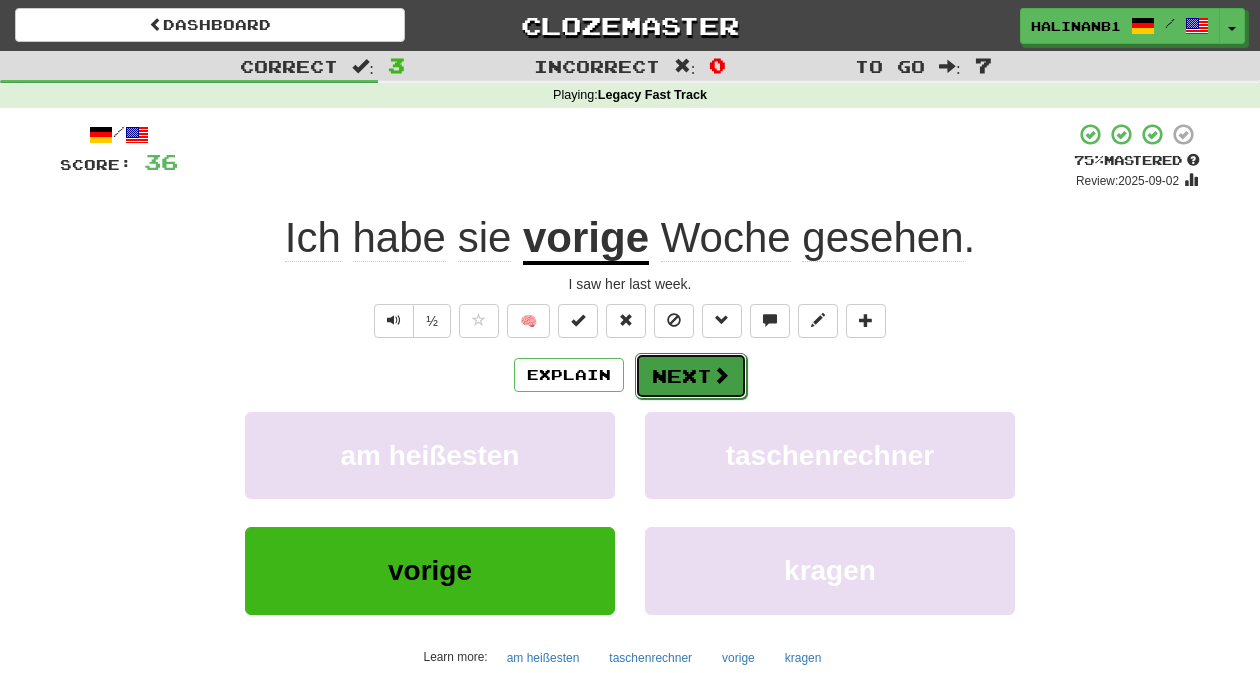 click at bounding box center (721, 375) 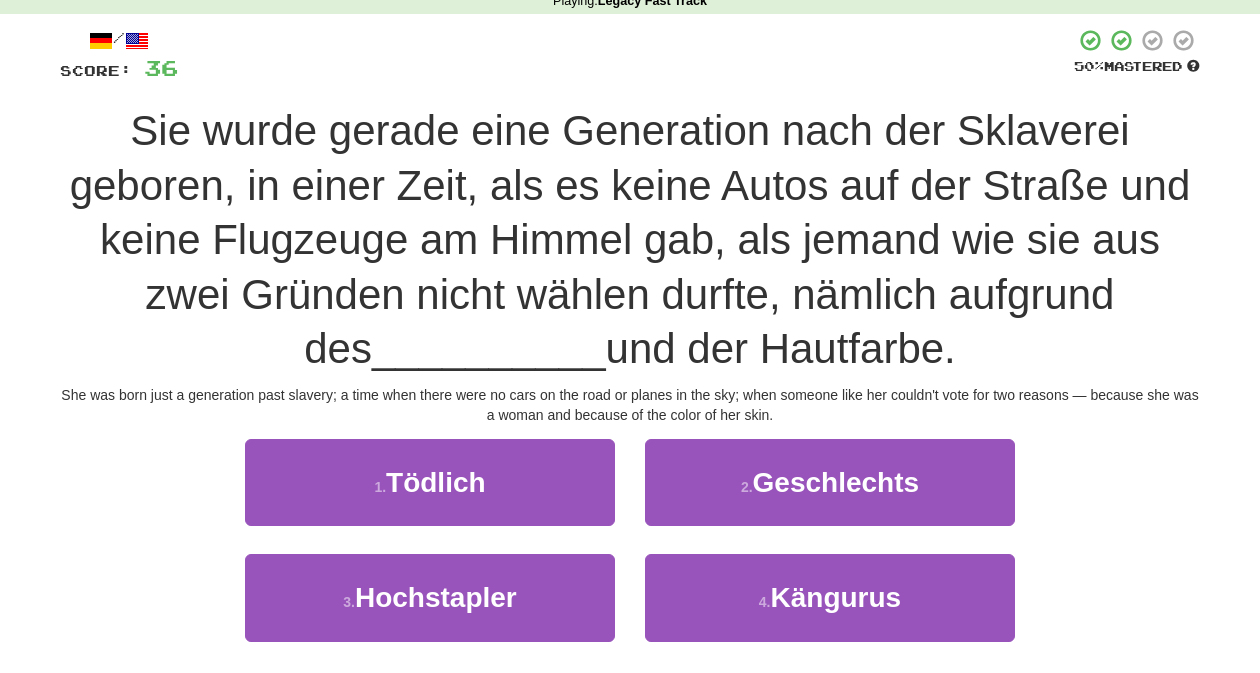 scroll, scrollTop: 98, scrollLeft: 0, axis: vertical 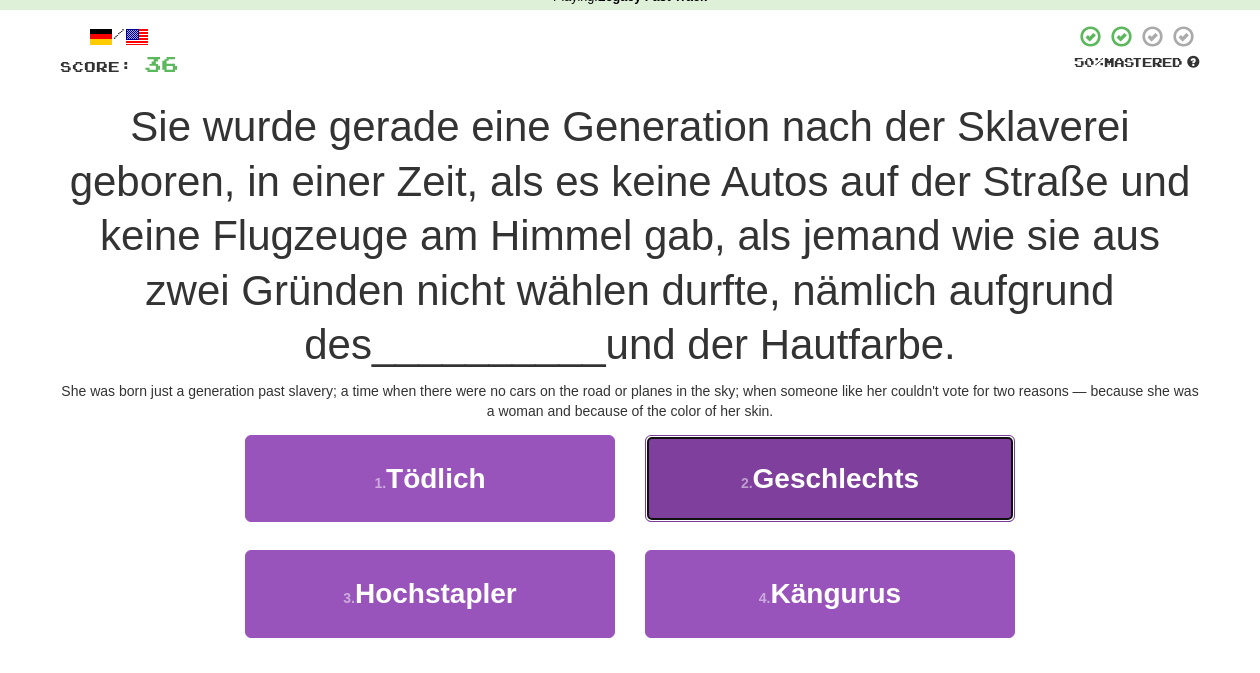 click on "2 .  Geschlechts" at bounding box center (830, 478) 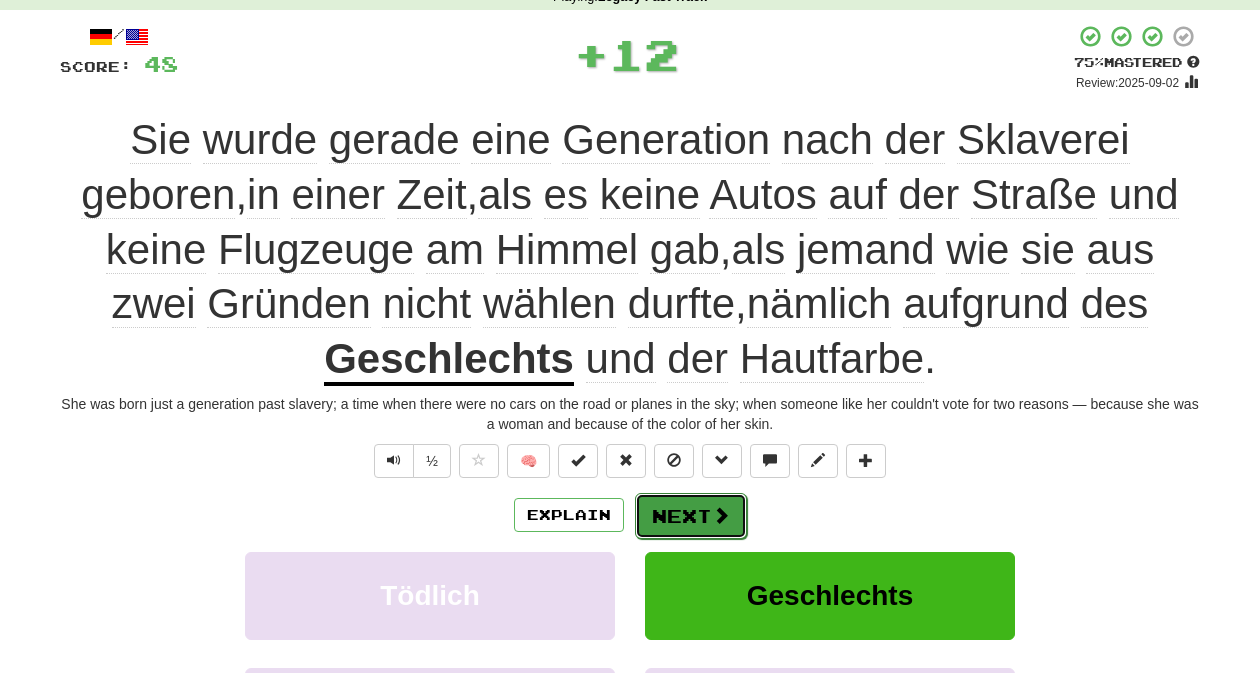 click on "Next" at bounding box center [691, 516] 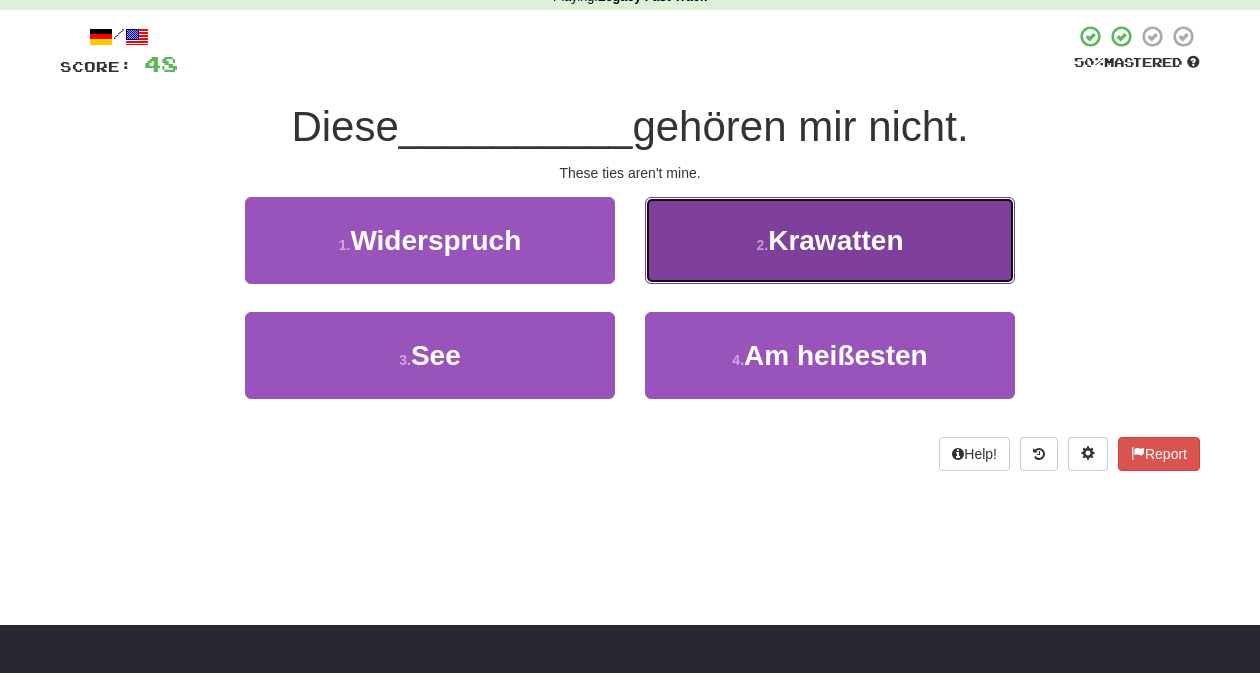 click on "2 .  Krawatten" at bounding box center [830, 240] 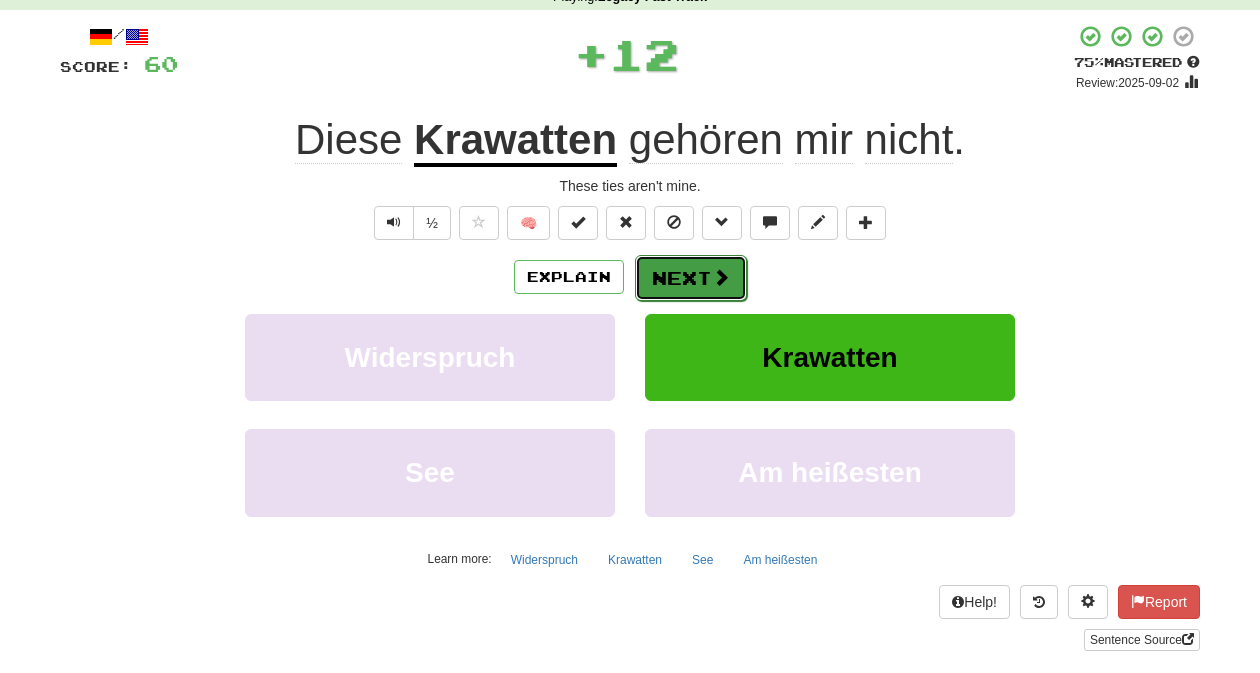 click on "Next" at bounding box center [691, 278] 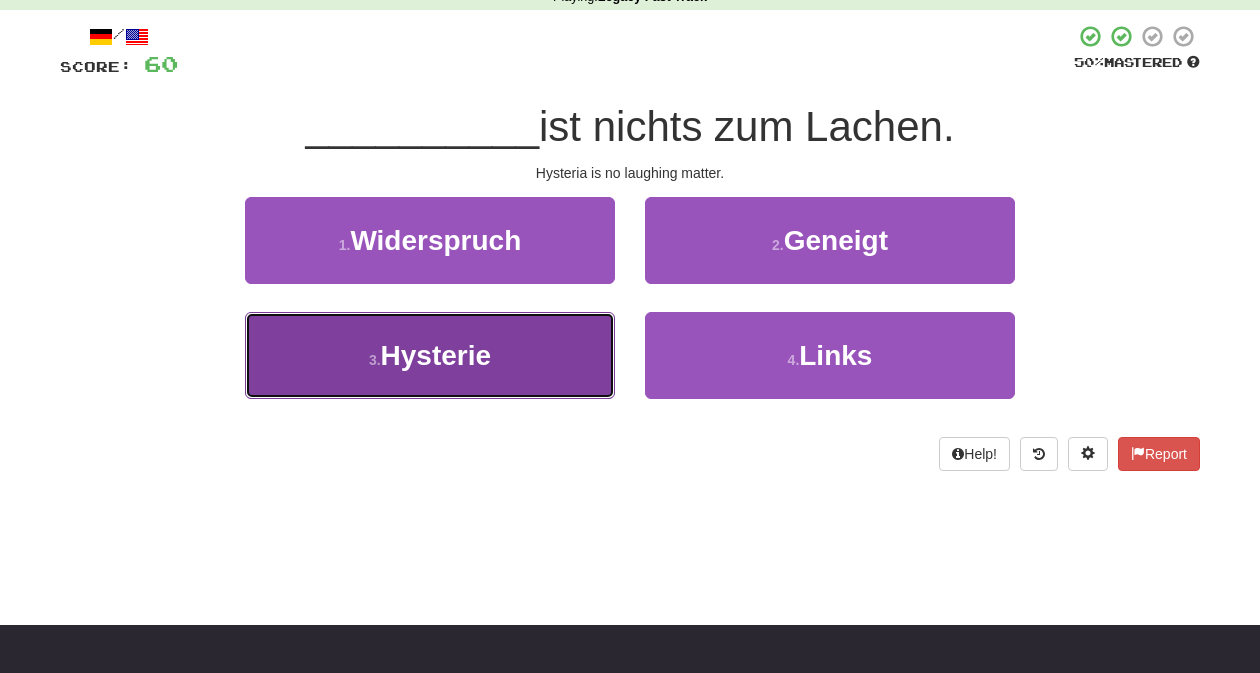 click on "3 .  Hysterie" at bounding box center [430, 355] 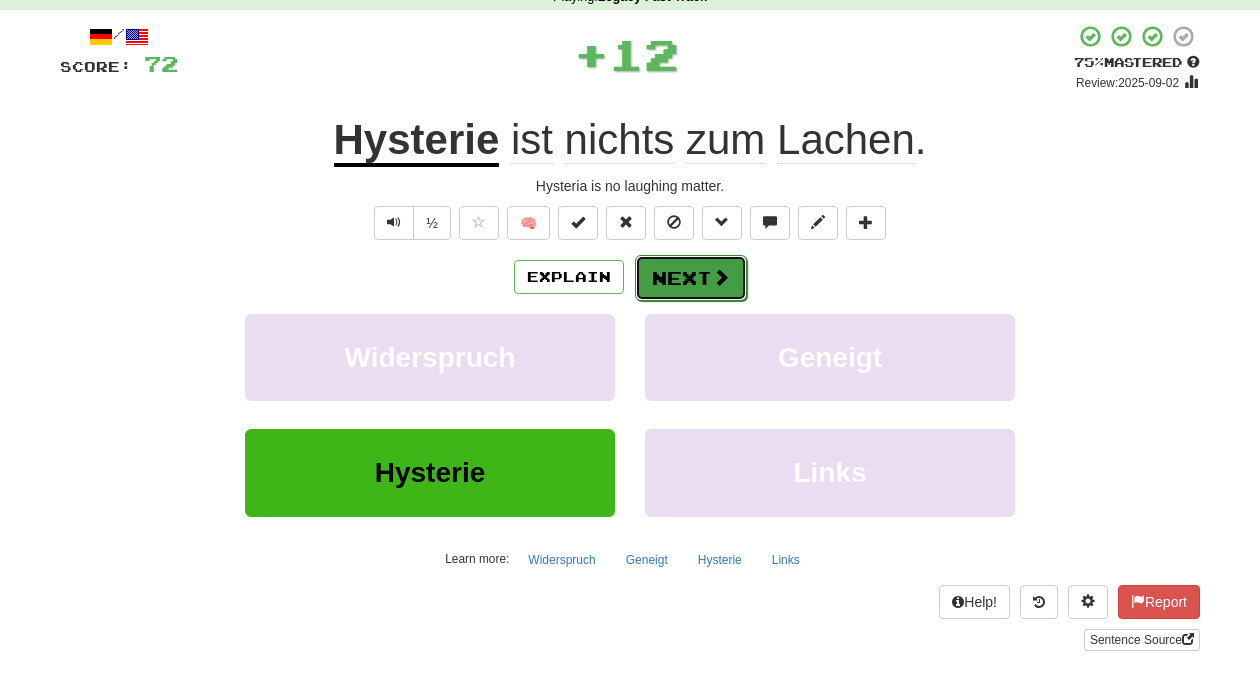click at bounding box center (721, 277) 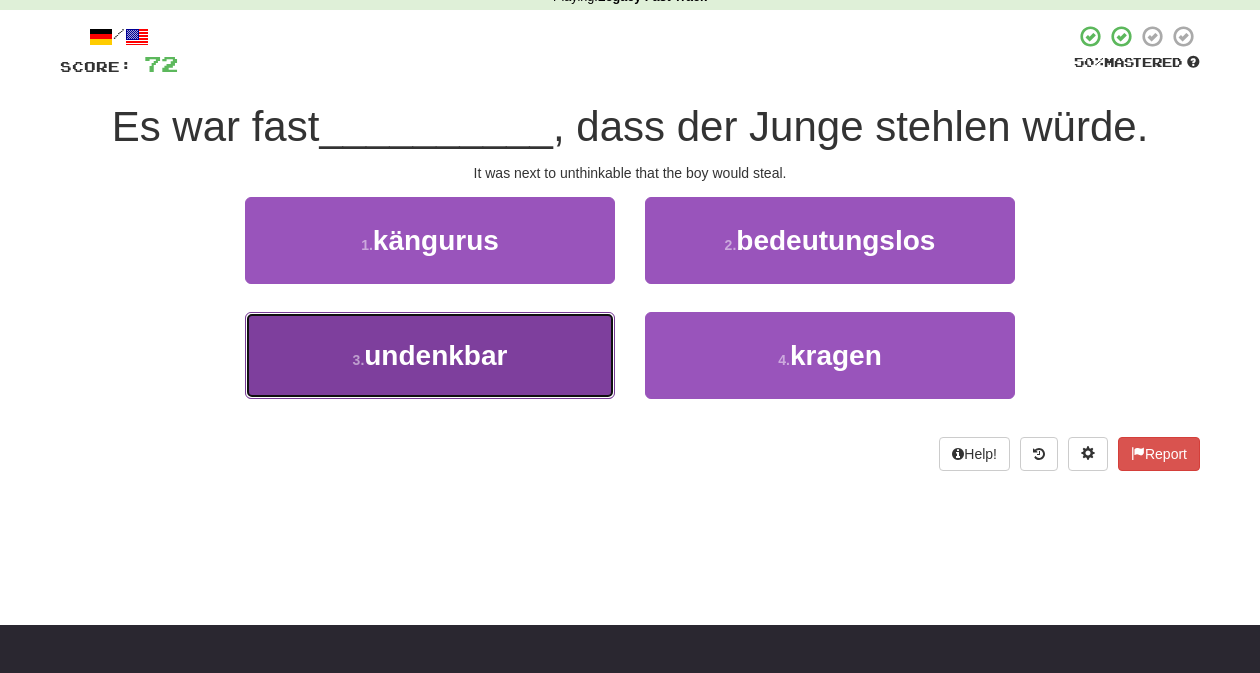 click on "3 .  undenkbar" at bounding box center [430, 355] 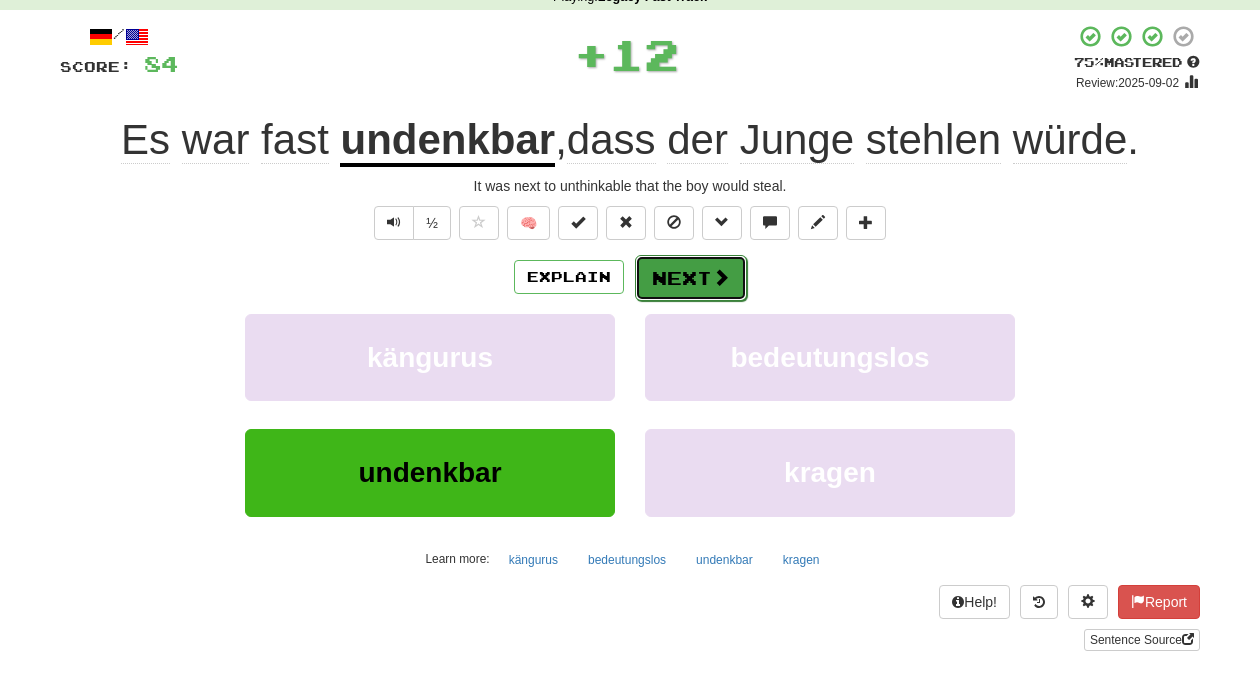 click on "Next" at bounding box center (691, 278) 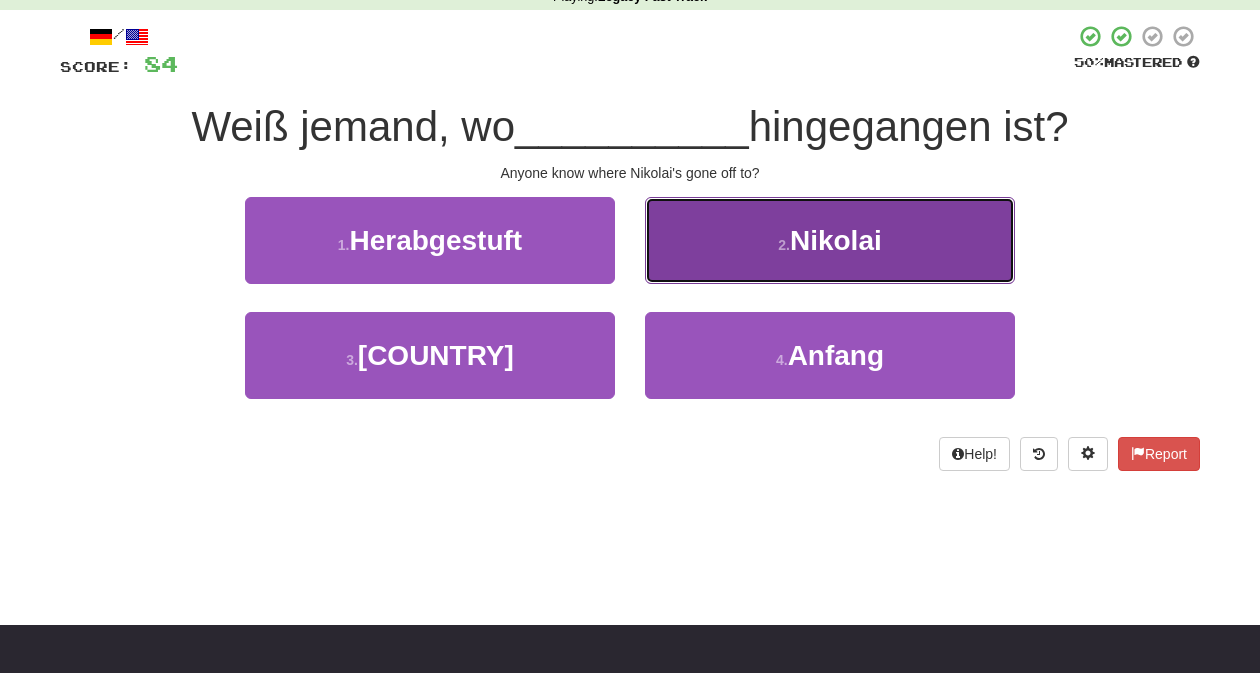 click on "2 .  Nikolai" at bounding box center (830, 240) 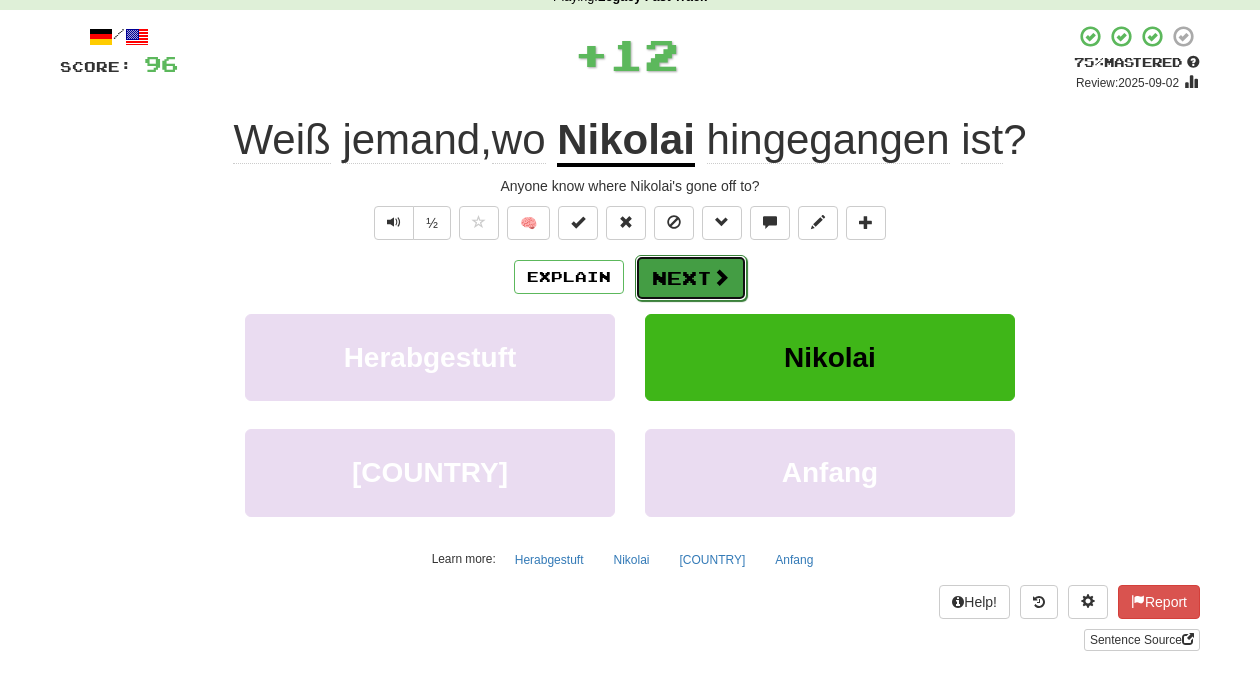 click at bounding box center (721, 277) 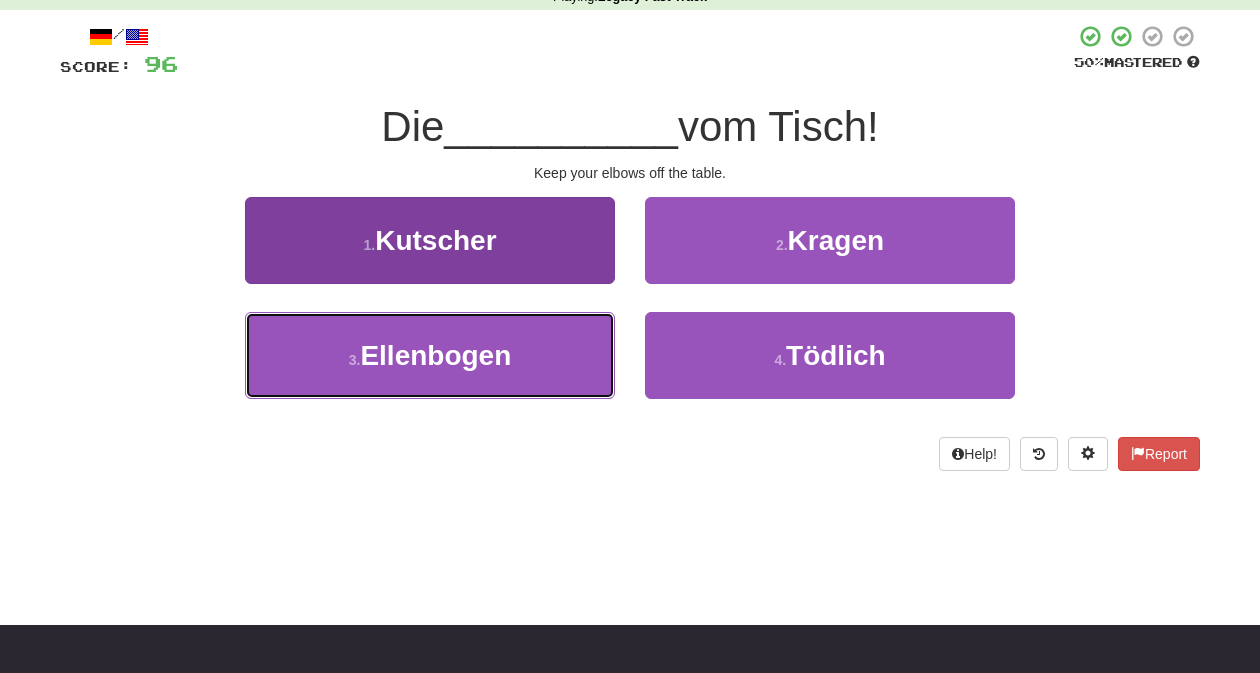 click on "3 .  Ellenbogen" at bounding box center (430, 355) 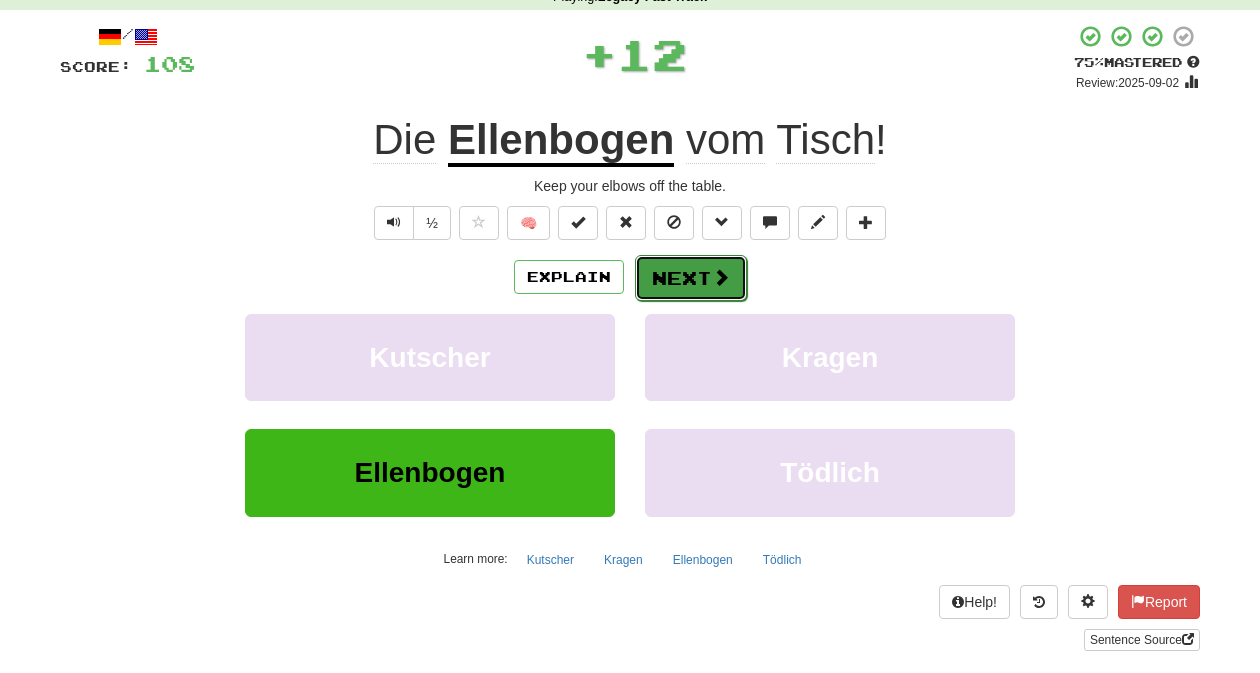 click on "Next" at bounding box center (691, 278) 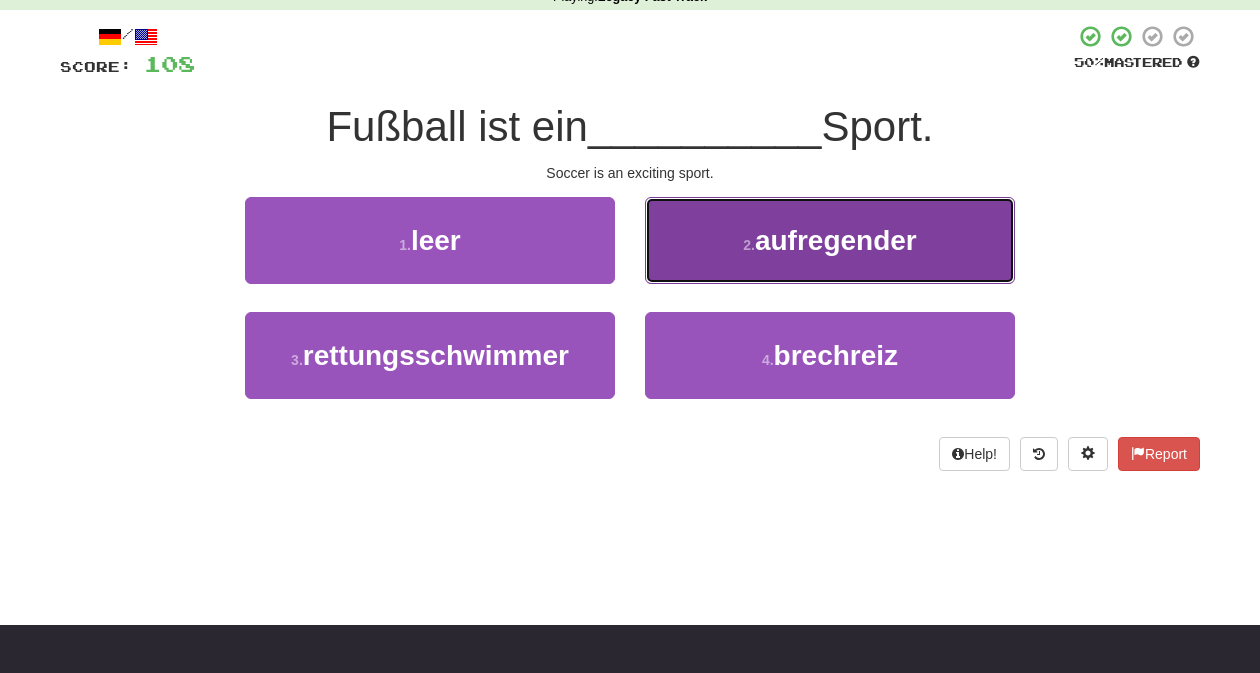 click on "2 .  aufregender" at bounding box center [830, 240] 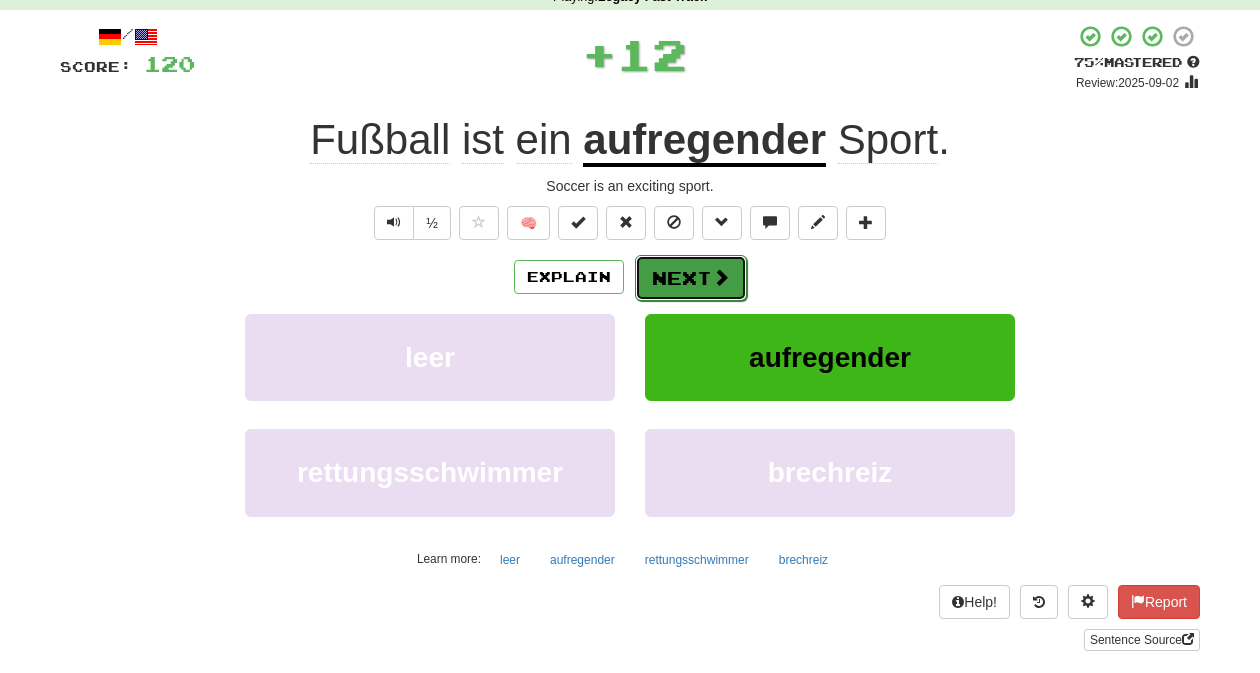 click on "Next" at bounding box center (691, 278) 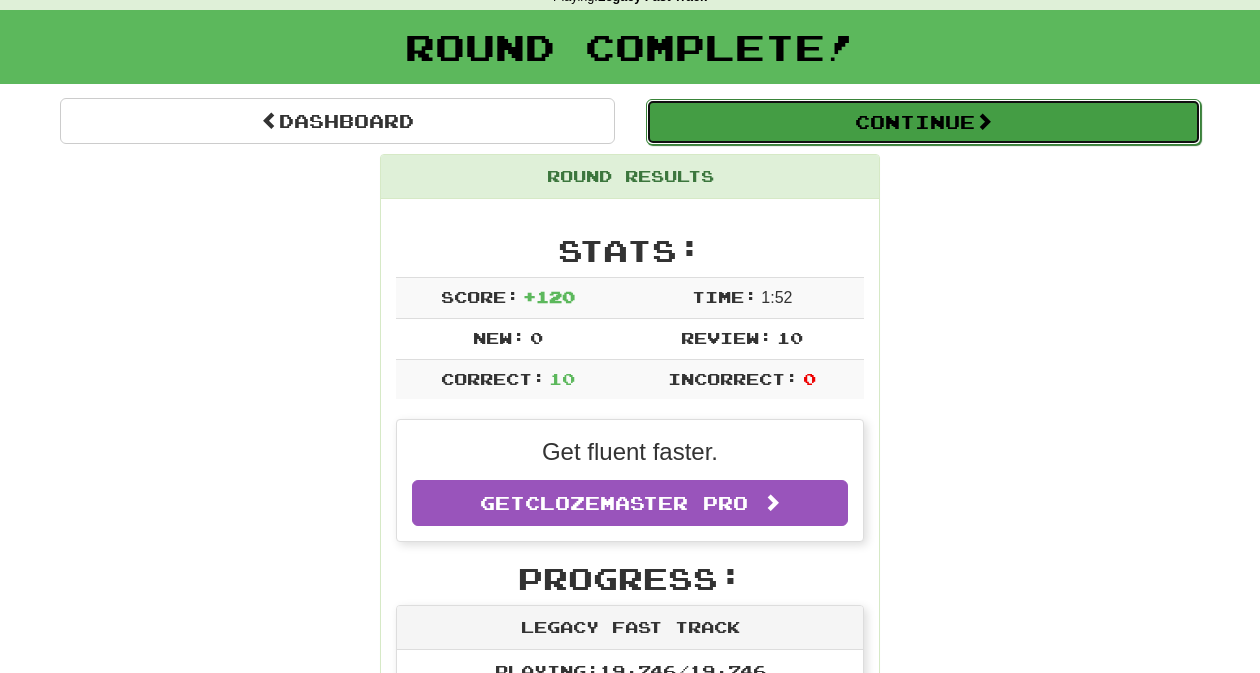 click on "Continue" at bounding box center (923, 122) 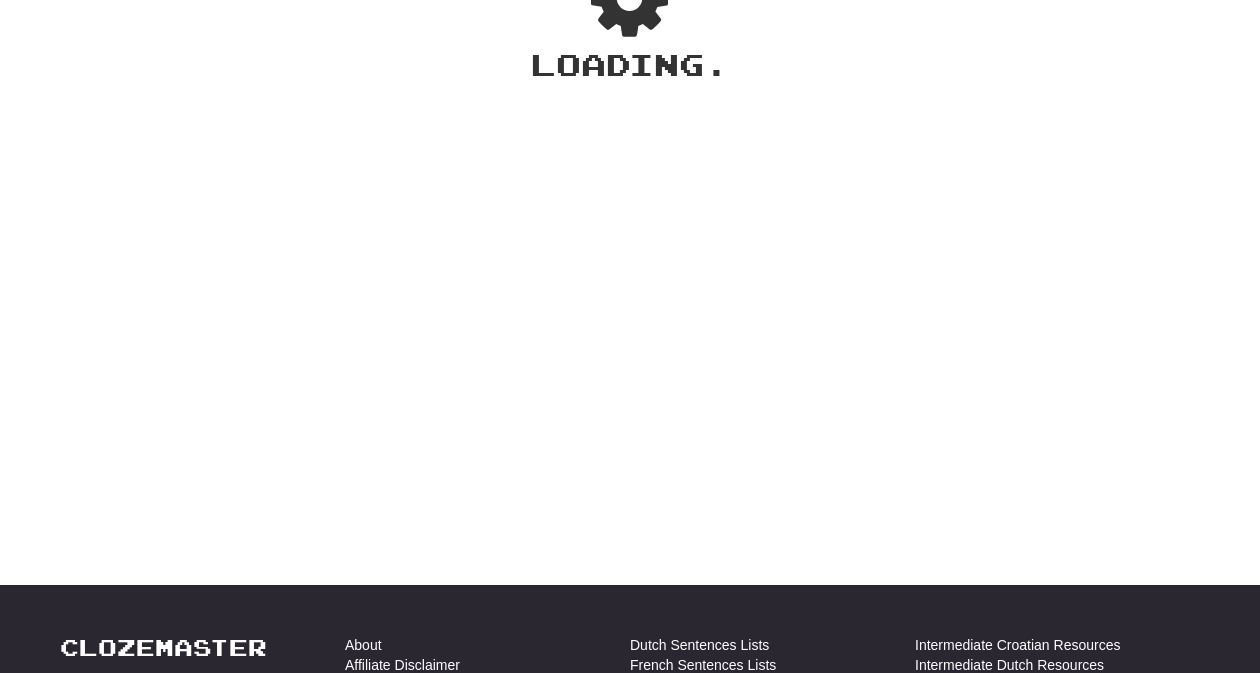 scroll, scrollTop: 98, scrollLeft: 0, axis: vertical 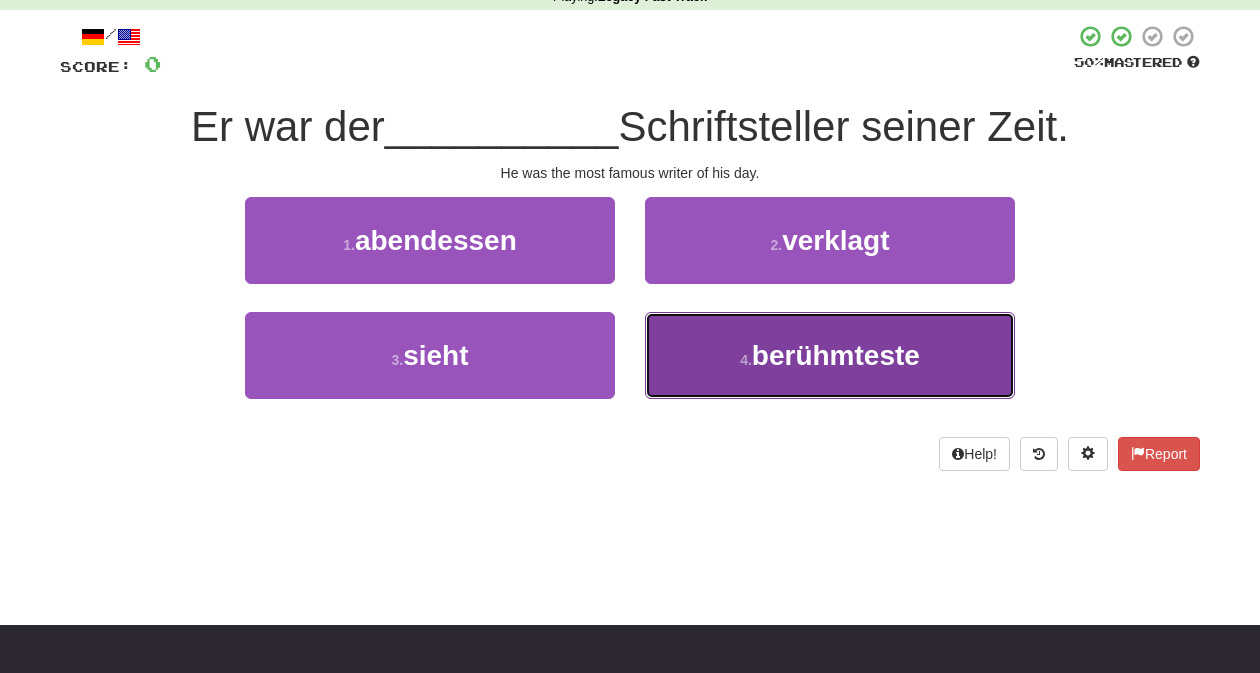 click on "4 .  berühmteste" at bounding box center (830, 355) 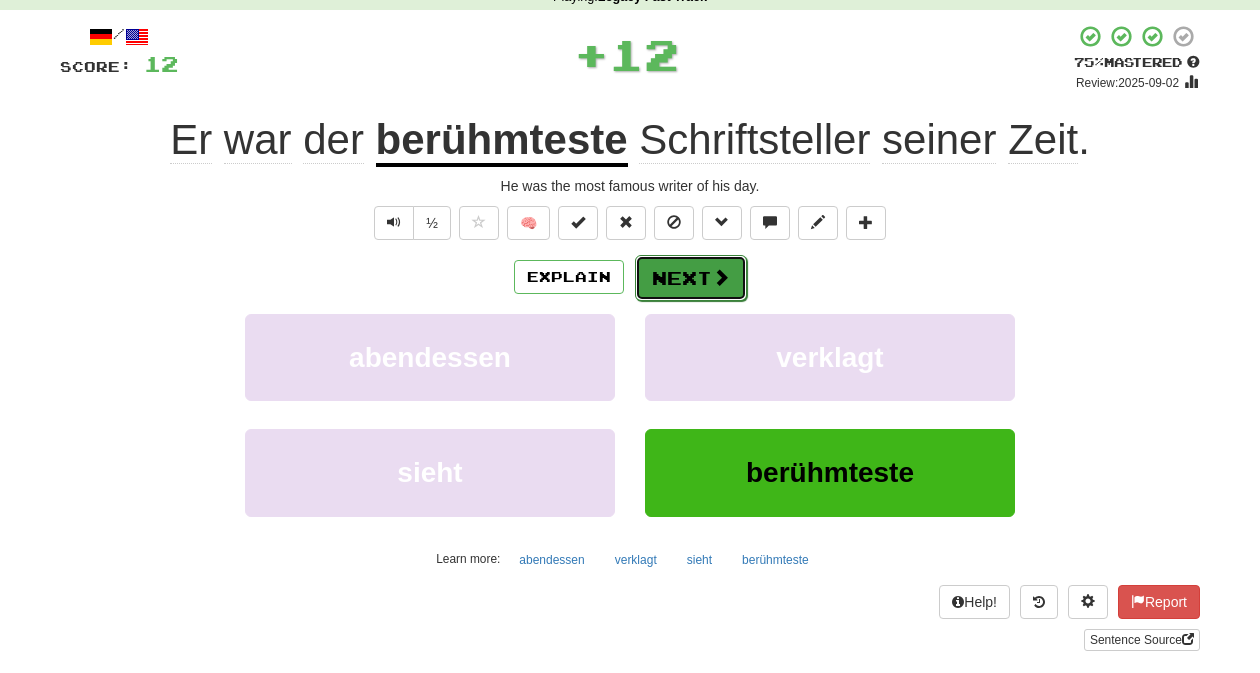click on "Next" at bounding box center (691, 278) 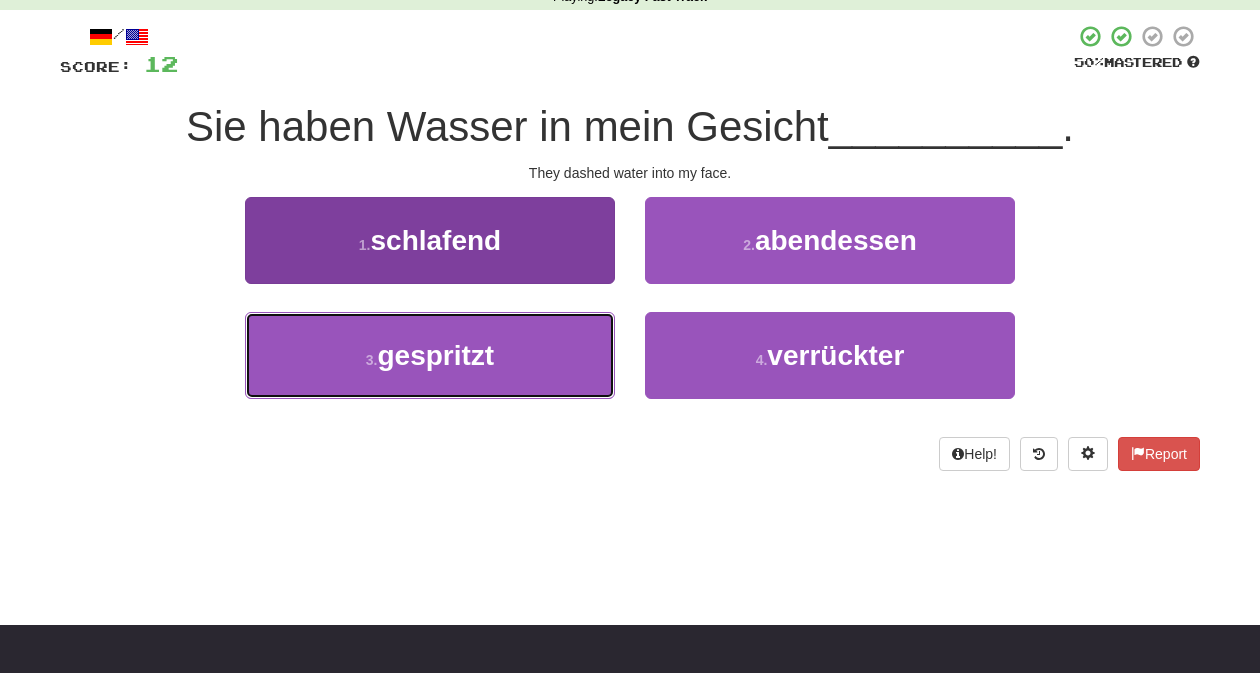click on "3 .  gespritzt" at bounding box center (430, 355) 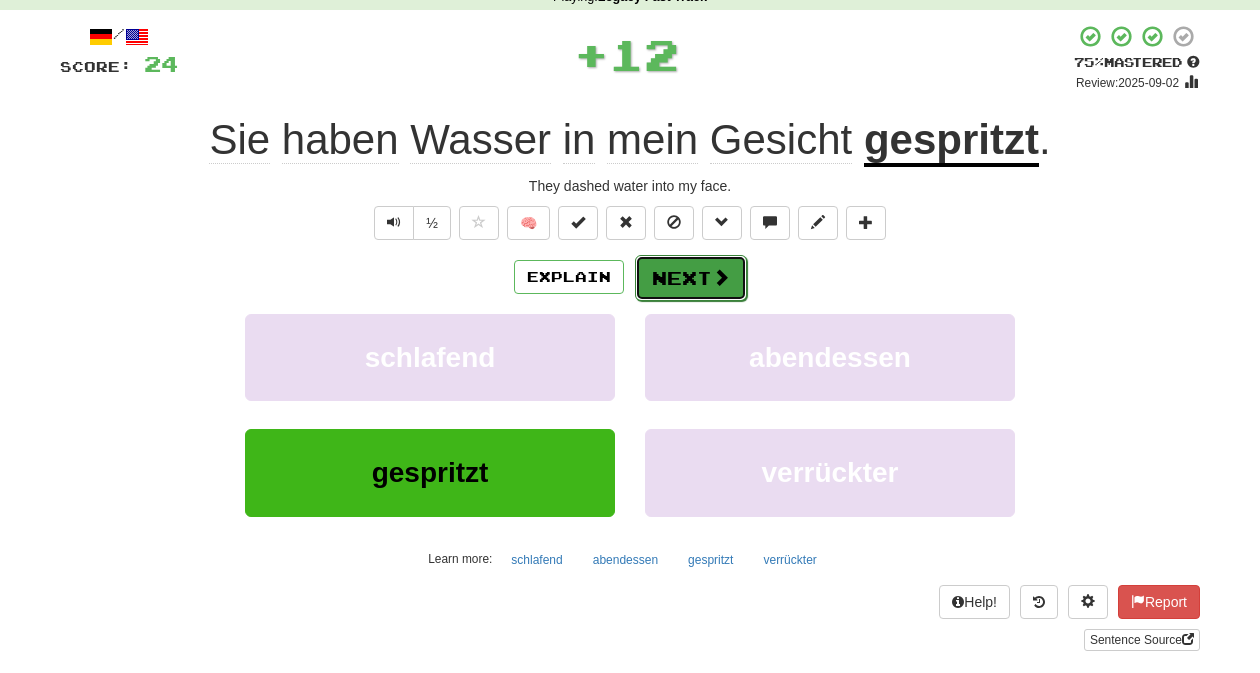 click at bounding box center [721, 277] 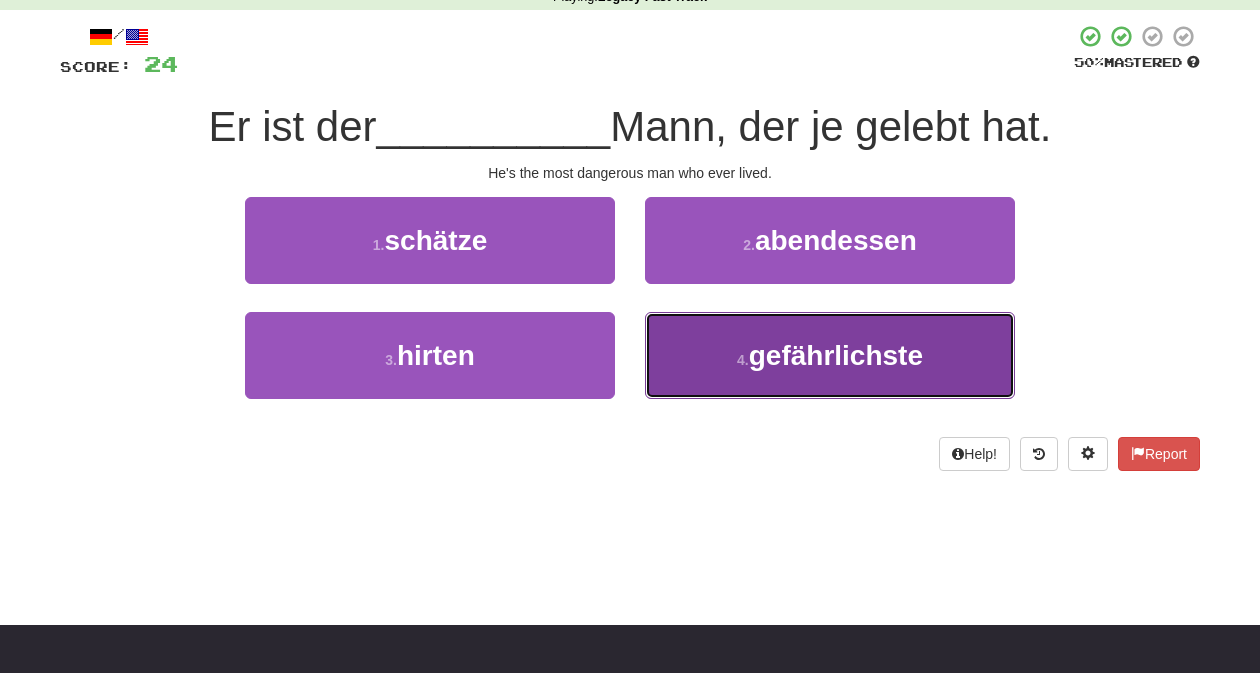 click on "4 .  gefährlichste" at bounding box center (830, 355) 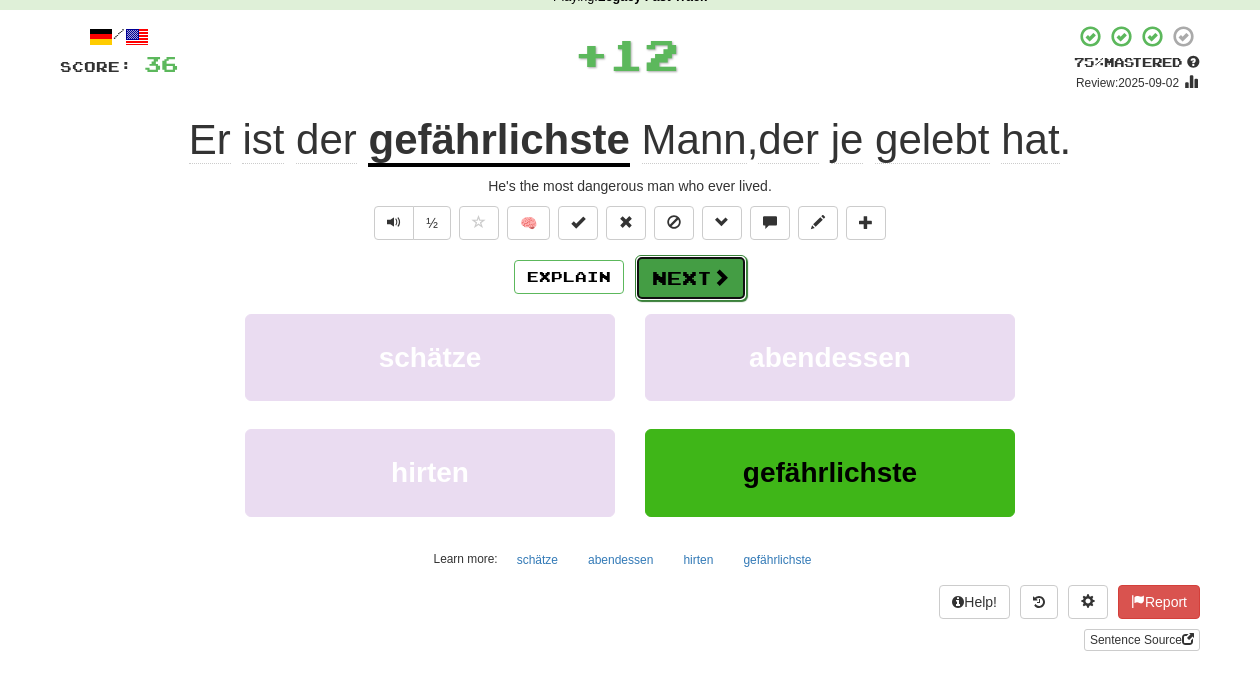 click on "Next" at bounding box center (691, 278) 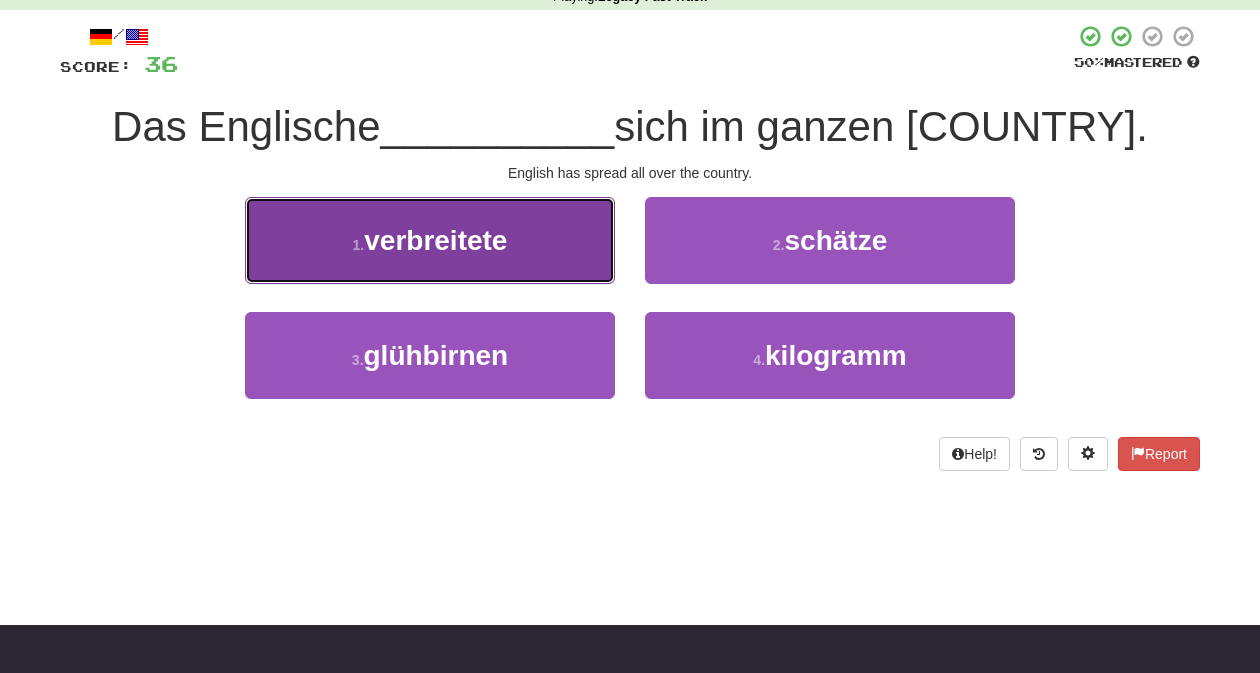 click on "1 .  verbreitete" at bounding box center [430, 240] 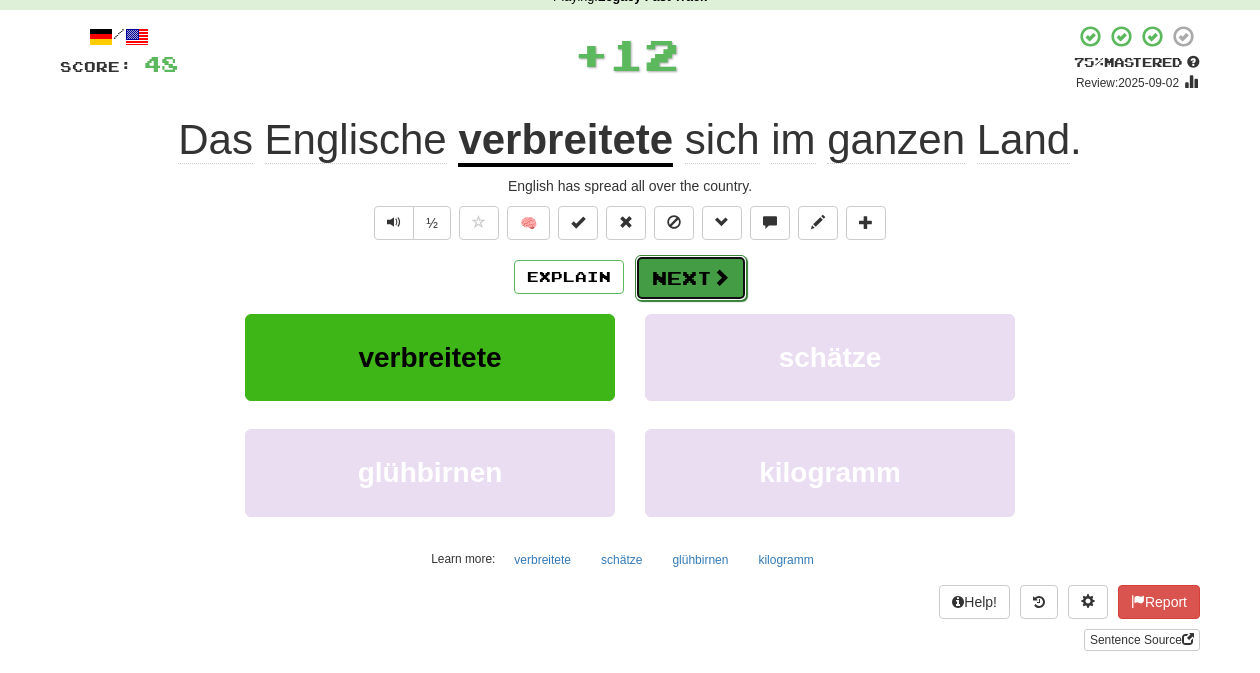 click on "Next" at bounding box center (691, 278) 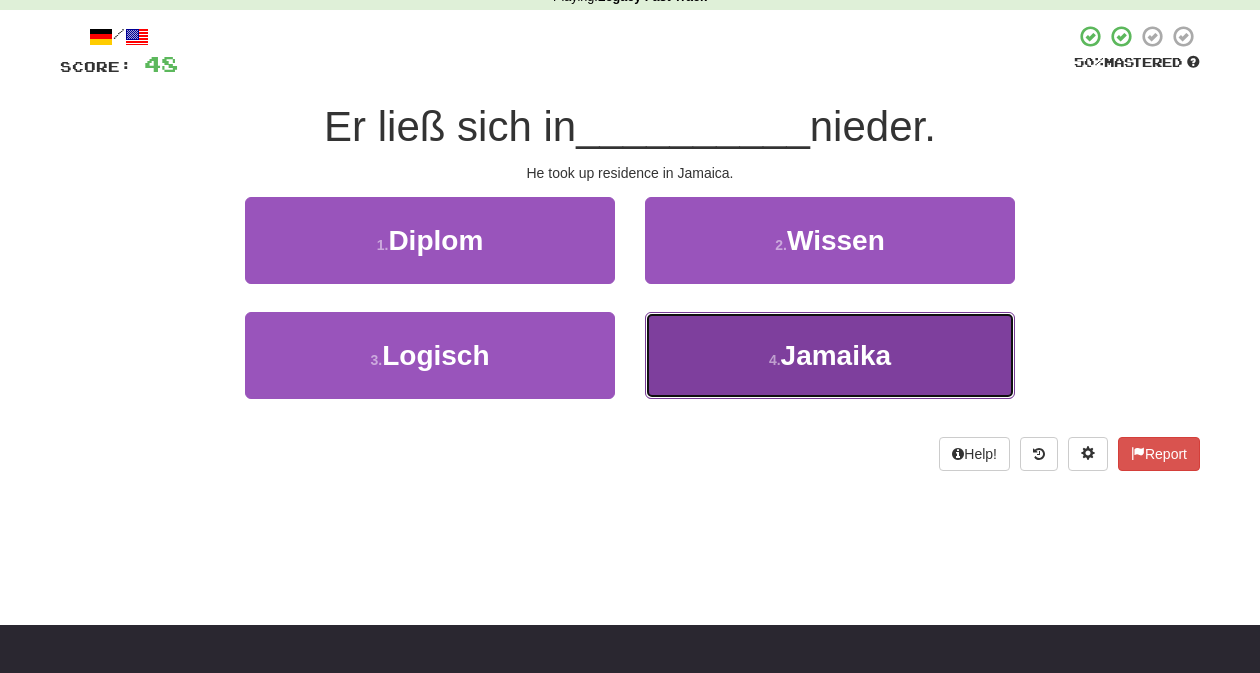 click on "4 .  Jamaika" at bounding box center (830, 355) 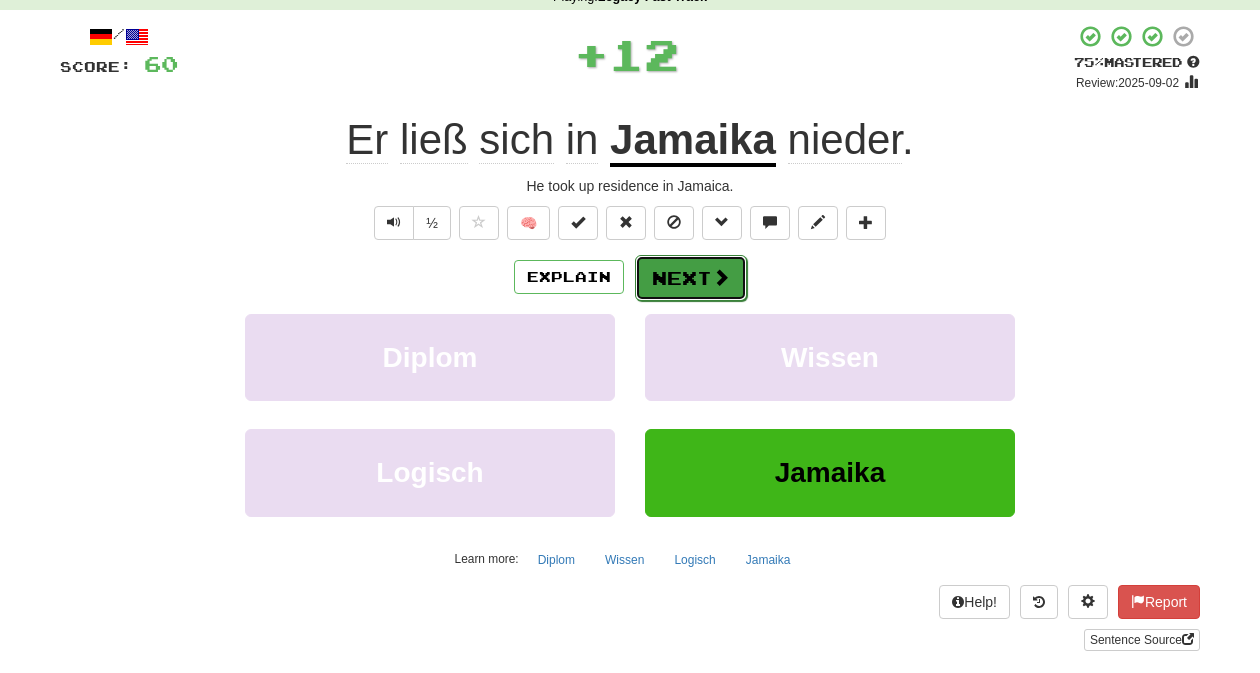 click on "Next" at bounding box center (691, 278) 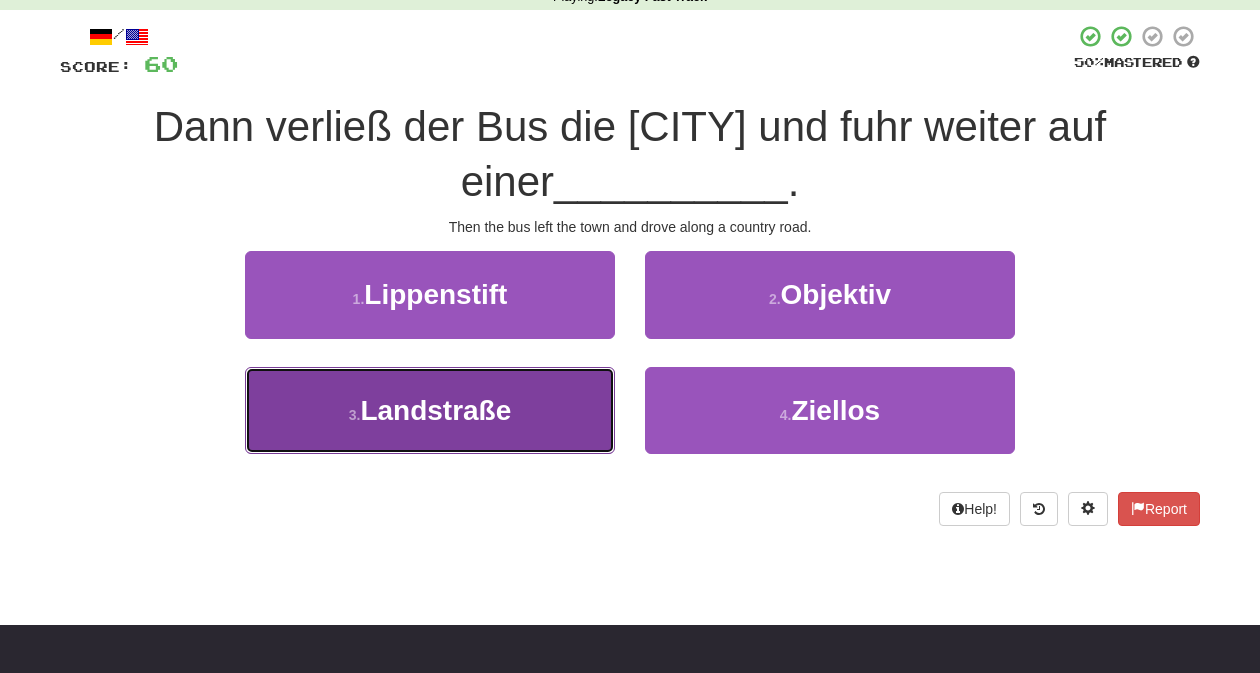 click on "3 .  Landstraße" at bounding box center [430, 410] 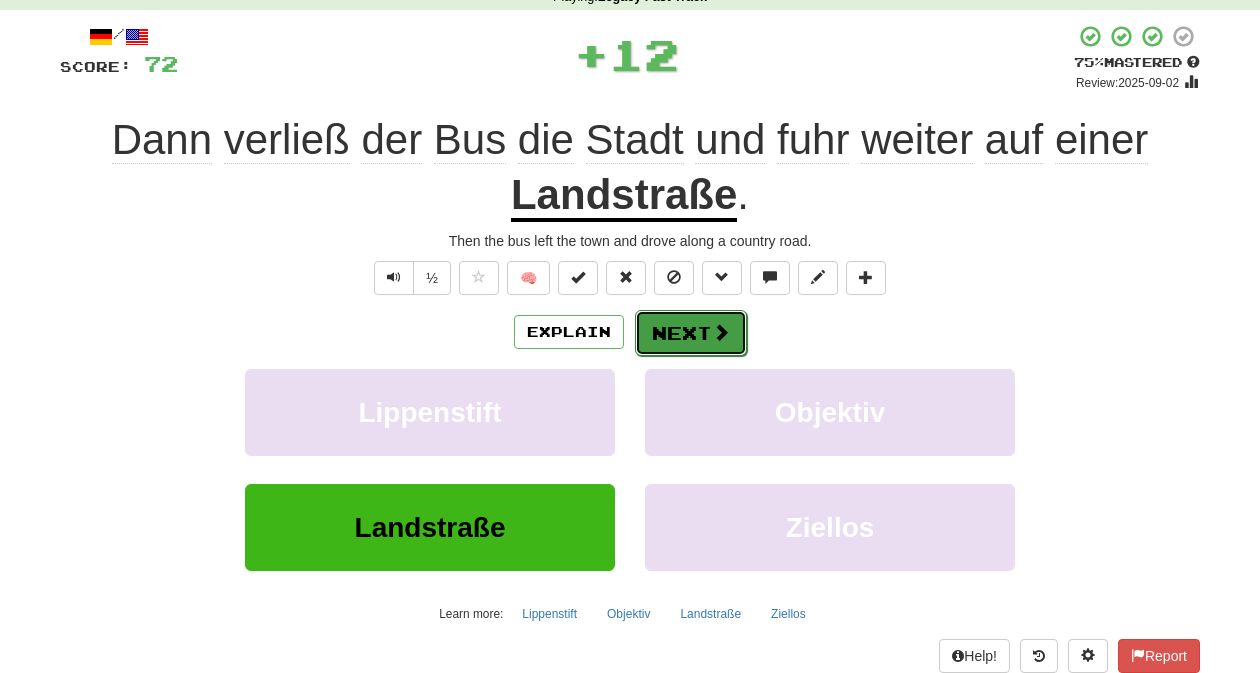 click on "Next" at bounding box center (691, 333) 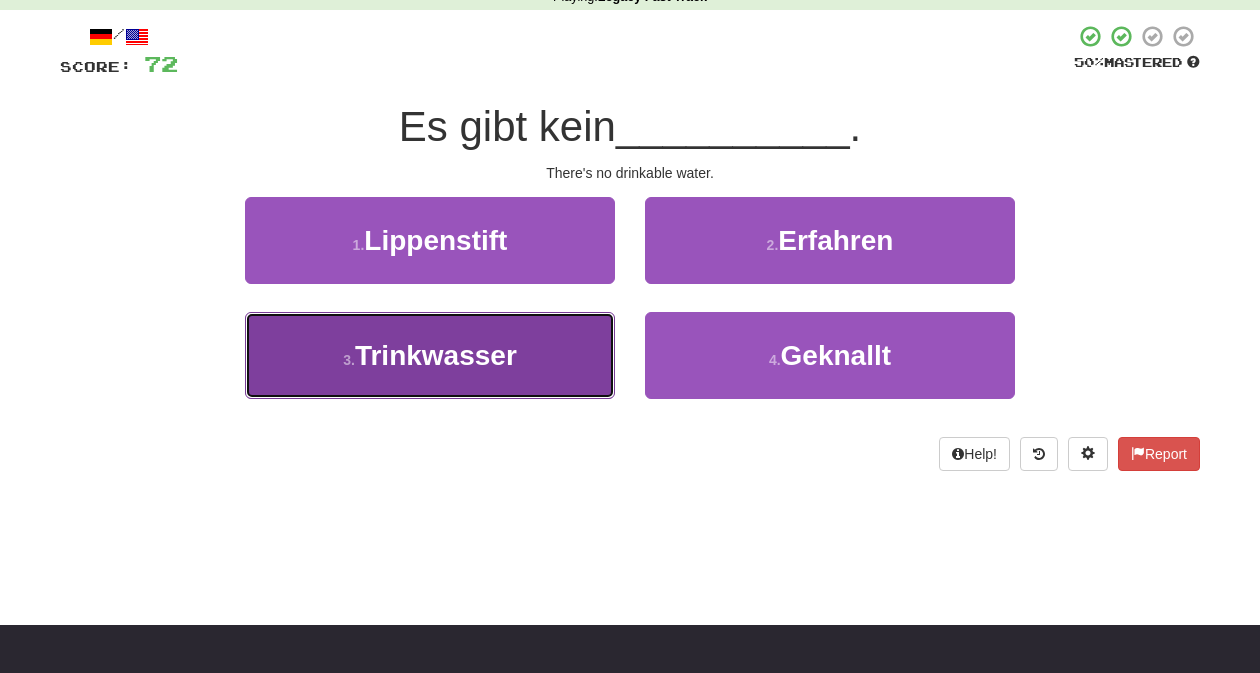 click on "3 .  Trinkwasser" at bounding box center [430, 355] 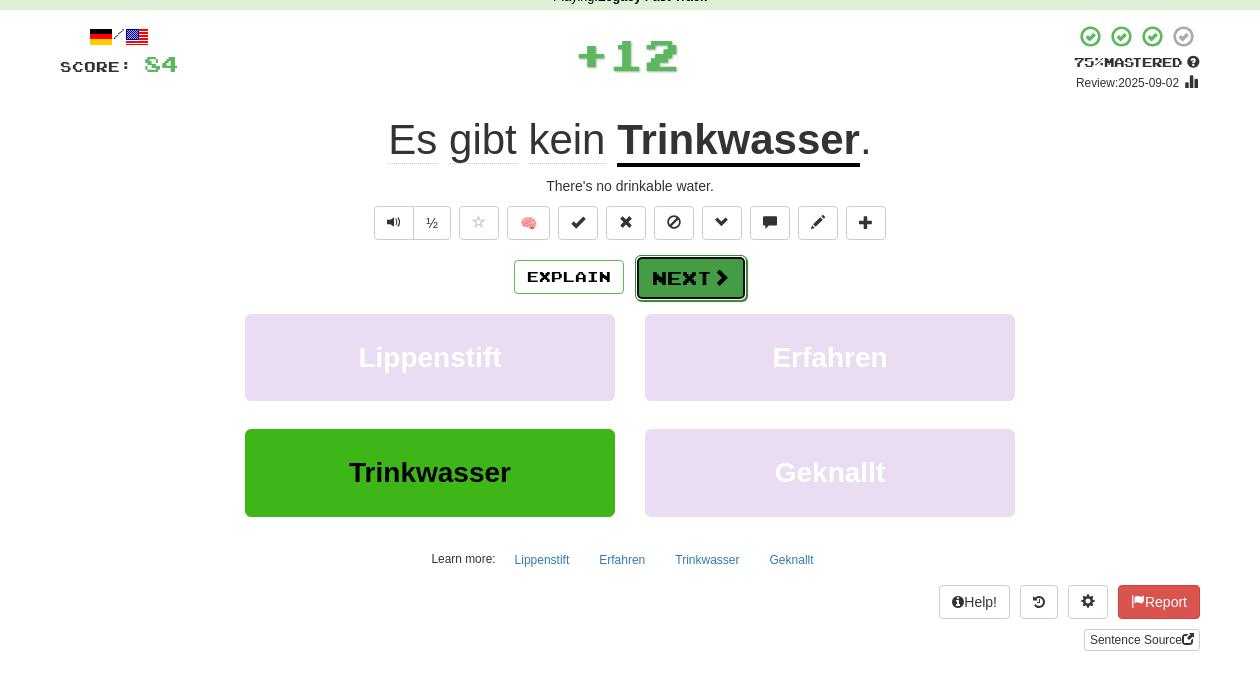 click on "Next" at bounding box center [691, 278] 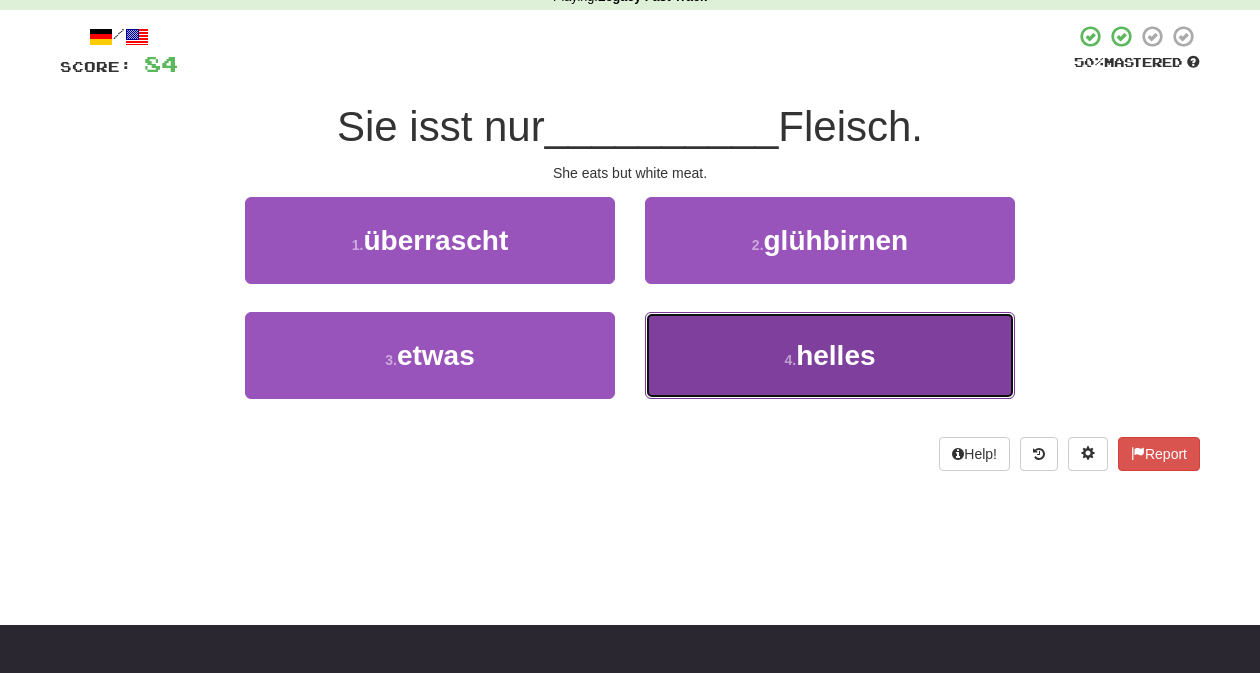 click on "4 .  helles" at bounding box center [830, 355] 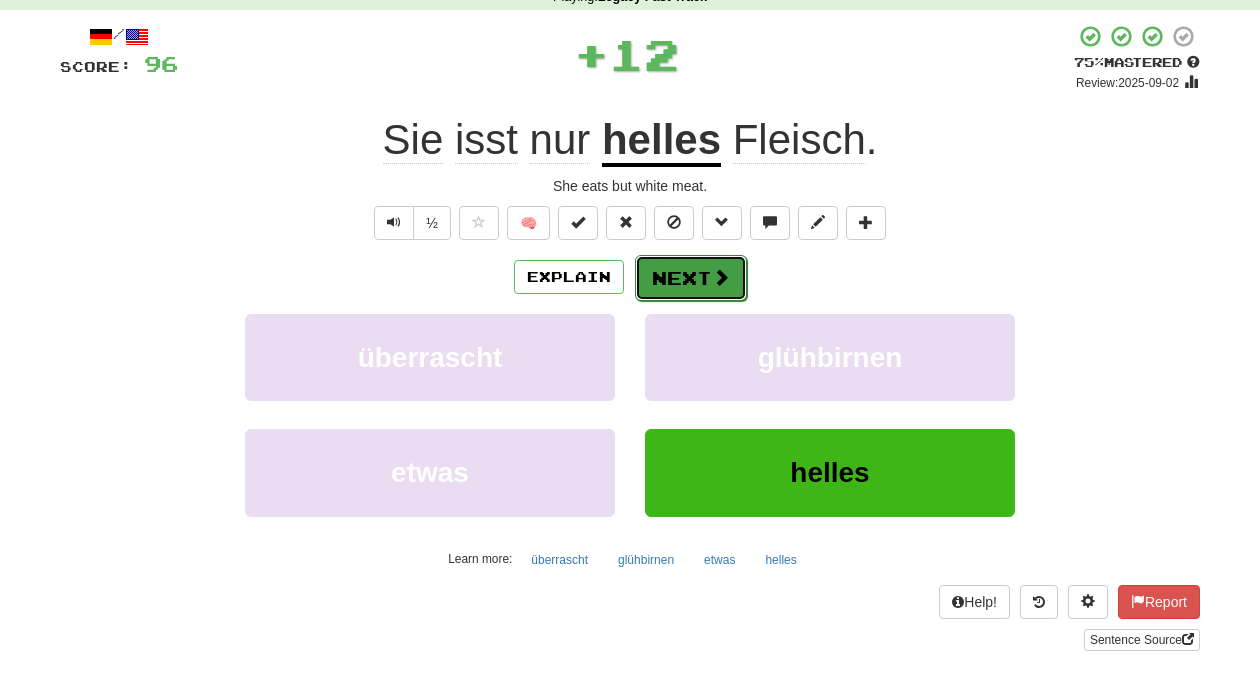 click at bounding box center (721, 277) 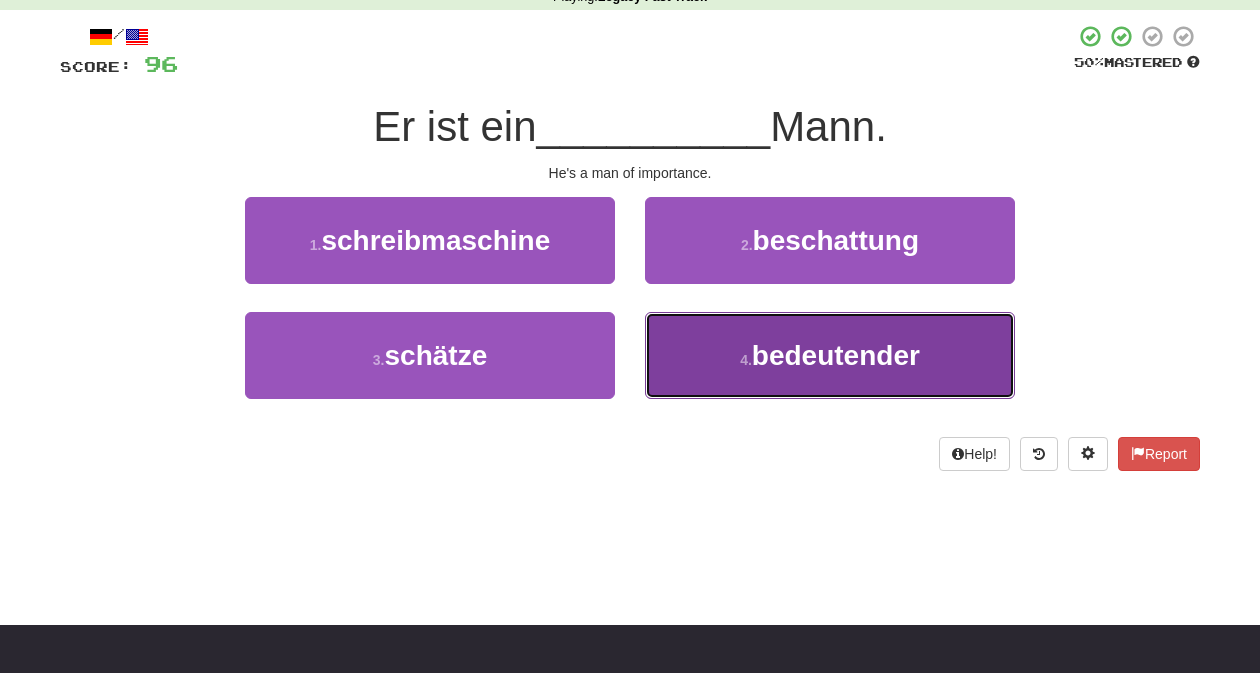 click on "4 .  bedeutender" at bounding box center [830, 355] 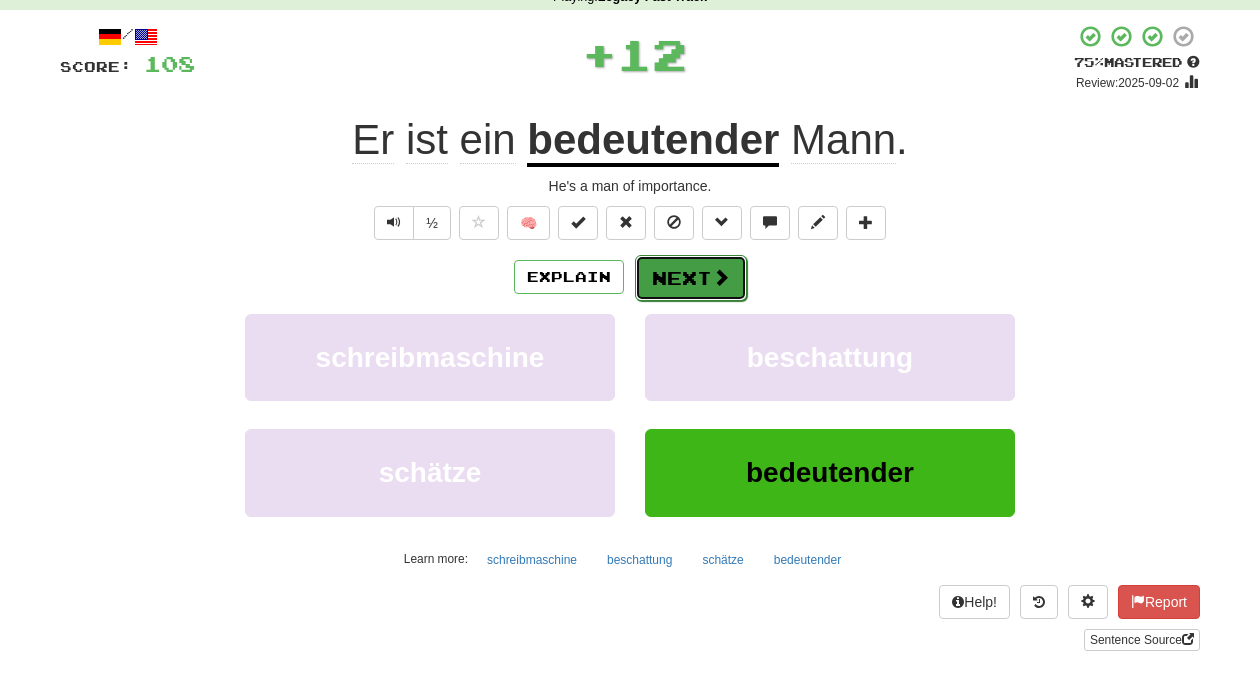 click at bounding box center (721, 277) 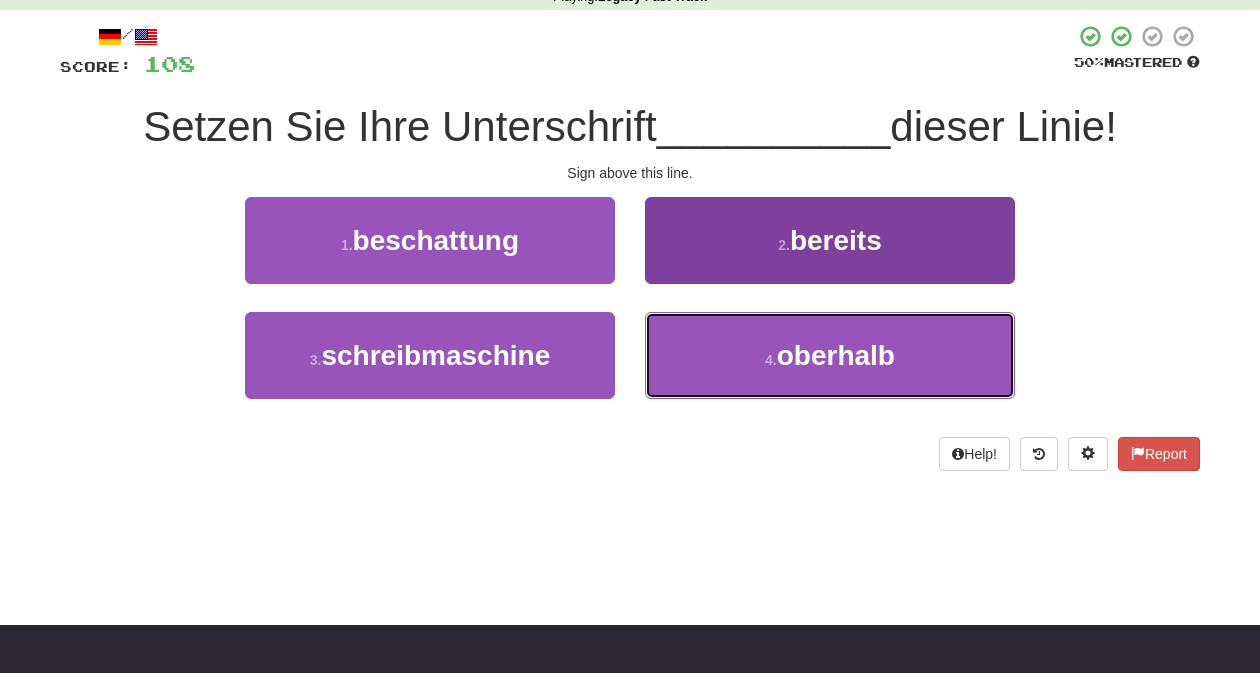 click on "4 .  oberhalb" at bounding box center [830, 355] 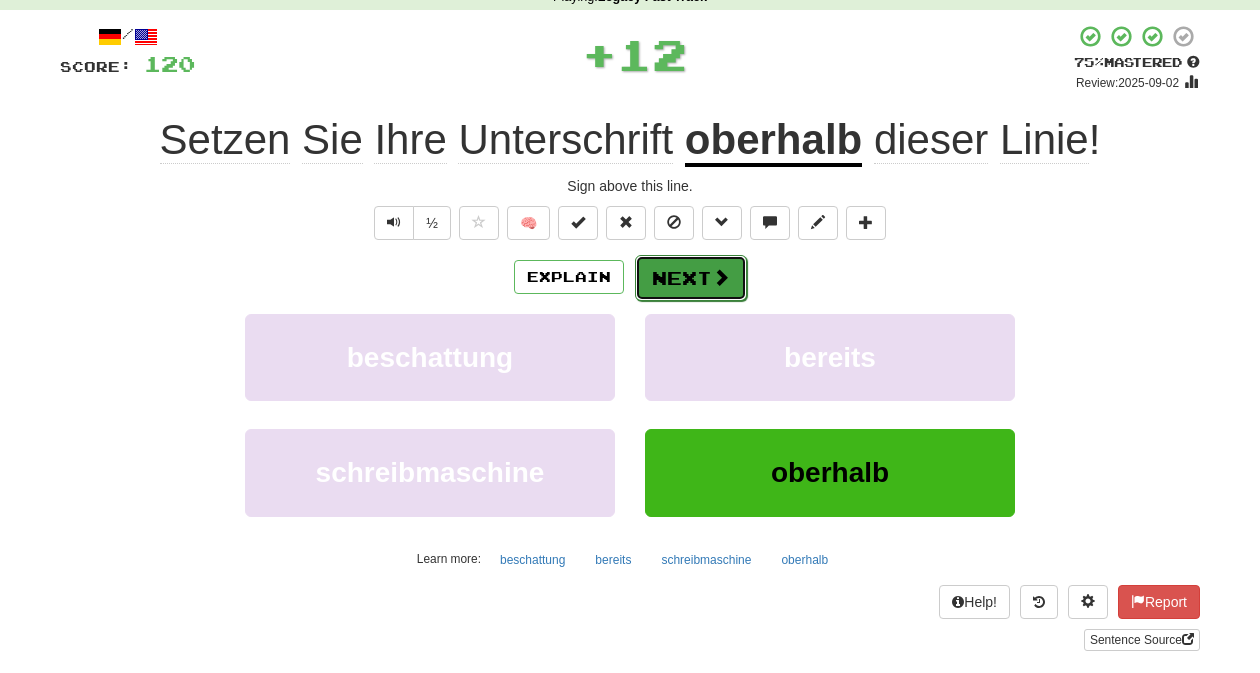 click at bounding box center [721, 277] 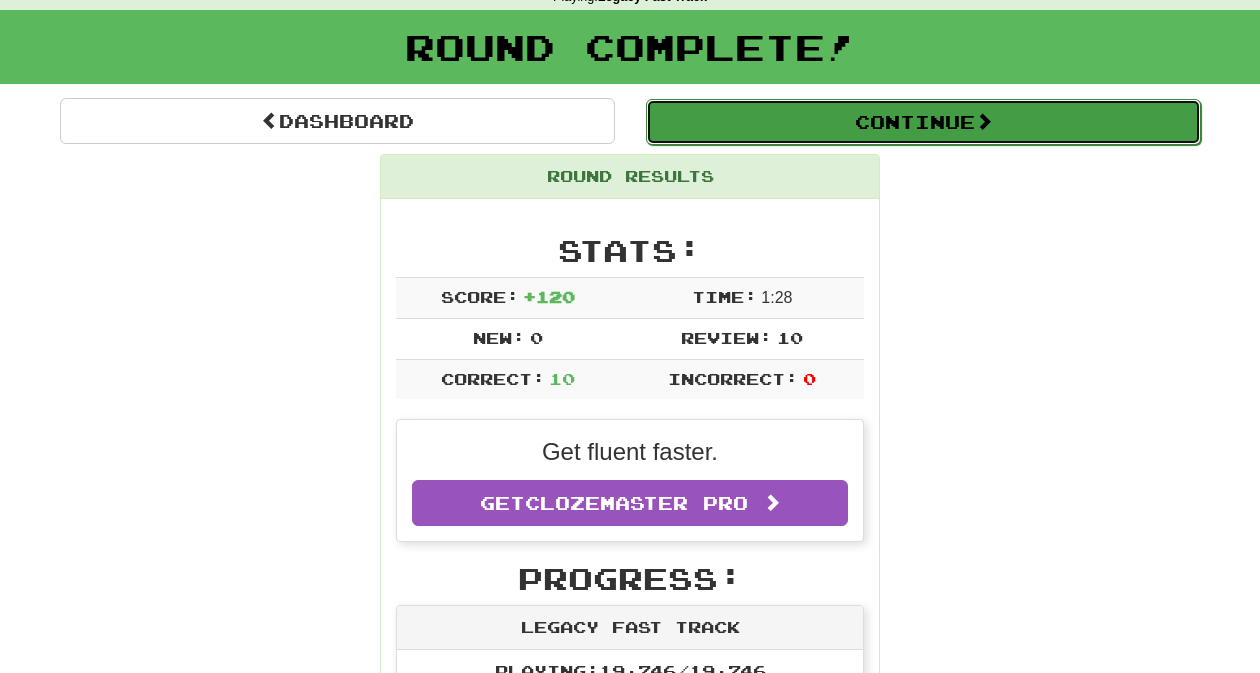 click on "Continue" at bounding box center [923, 122] 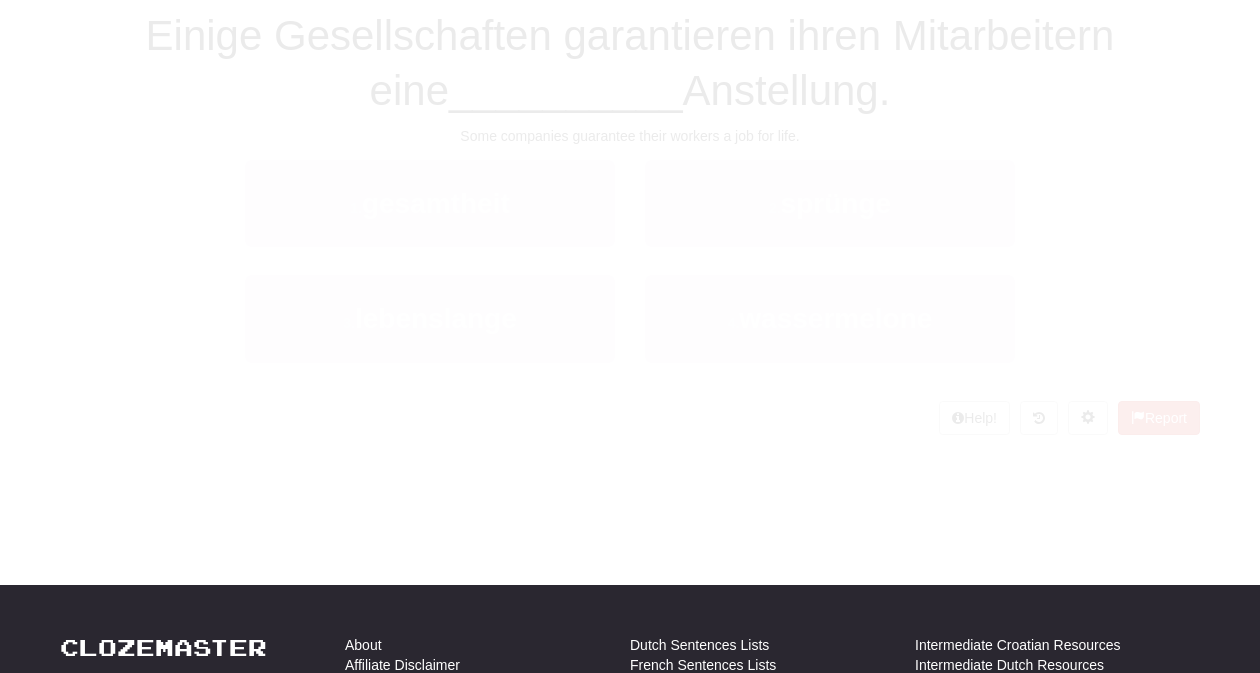 scroll, scrollTop: 98, scrollLeft: 0, axis: vertical 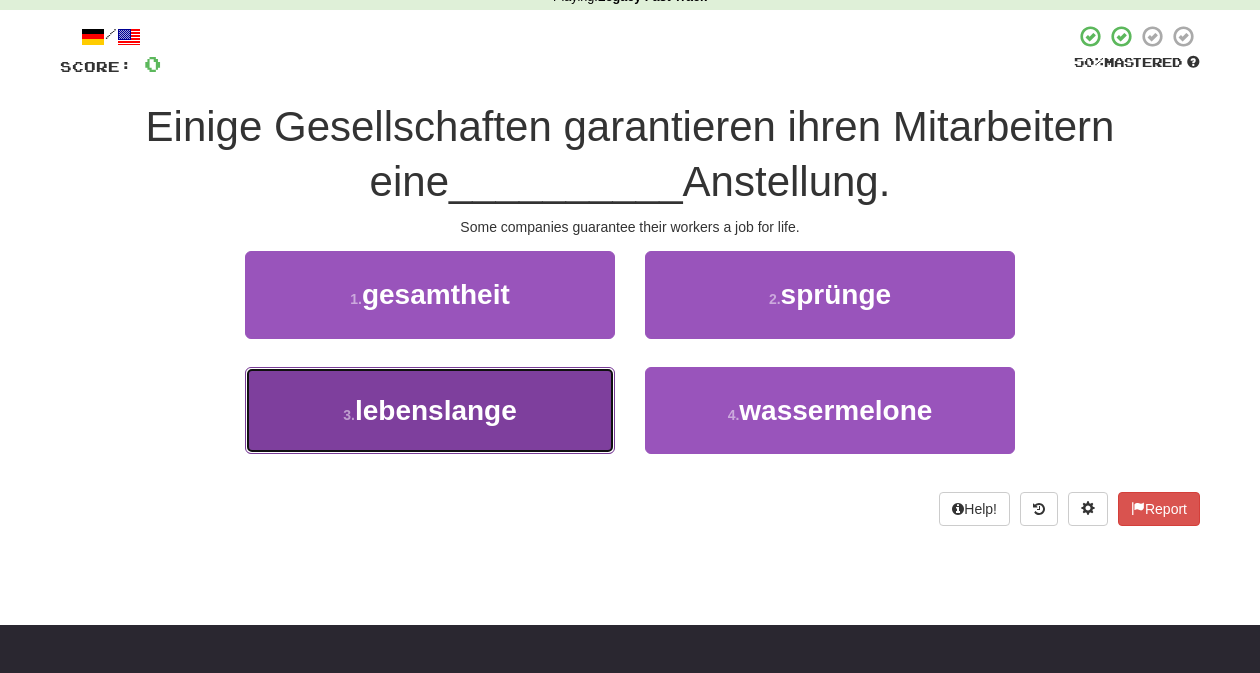 click on "3 .  lebenslange" at bounding box center [430, 410] 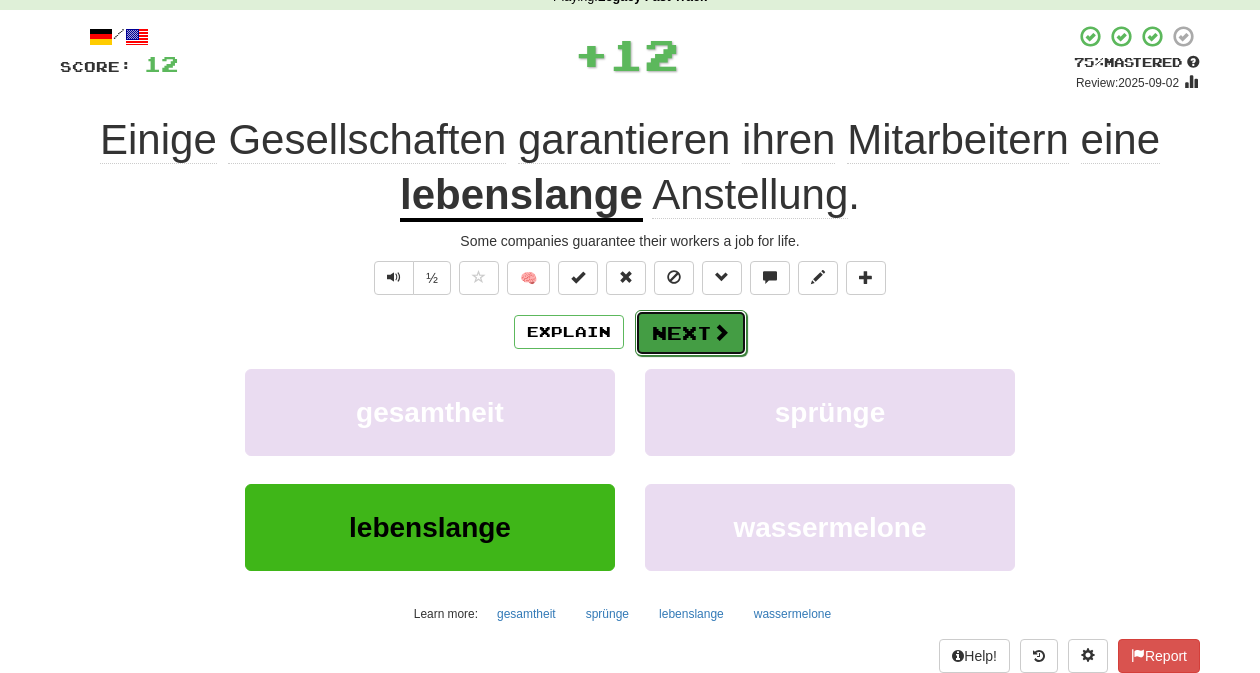 click on "Next" at bounding box center [691, 333] 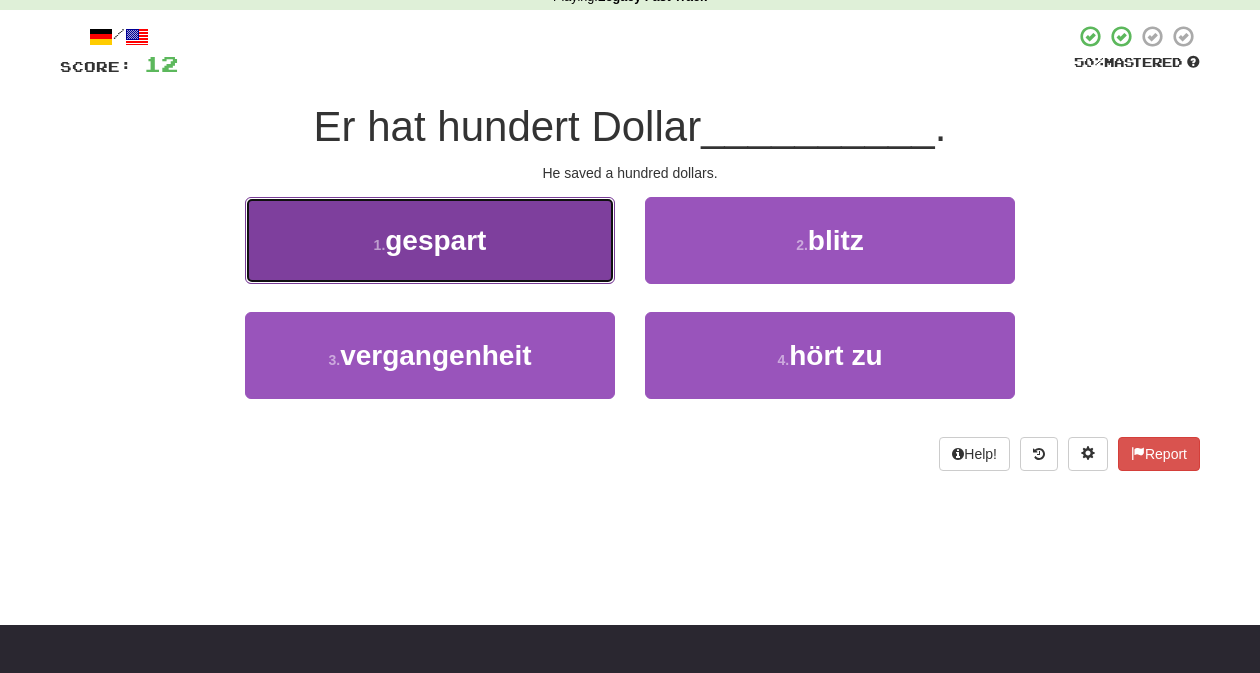 click on "1 .  gespart" at bounding box center [430, 240] 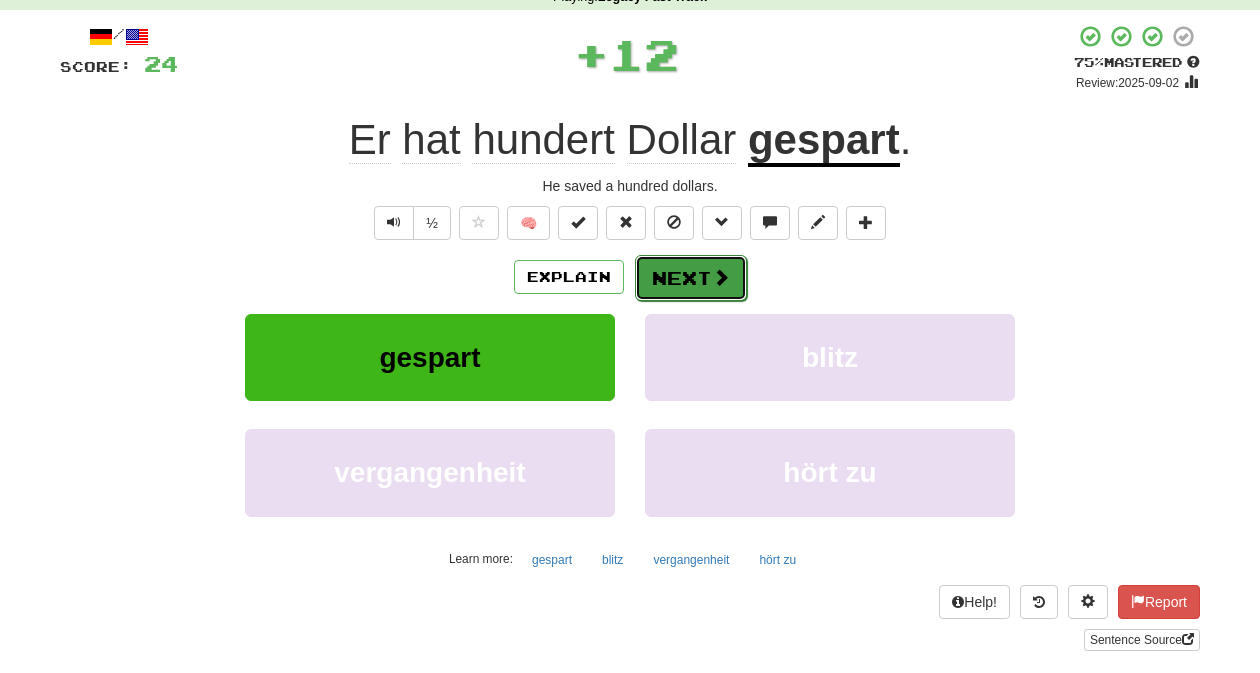click on "Next" at bounding box center [691, 278] 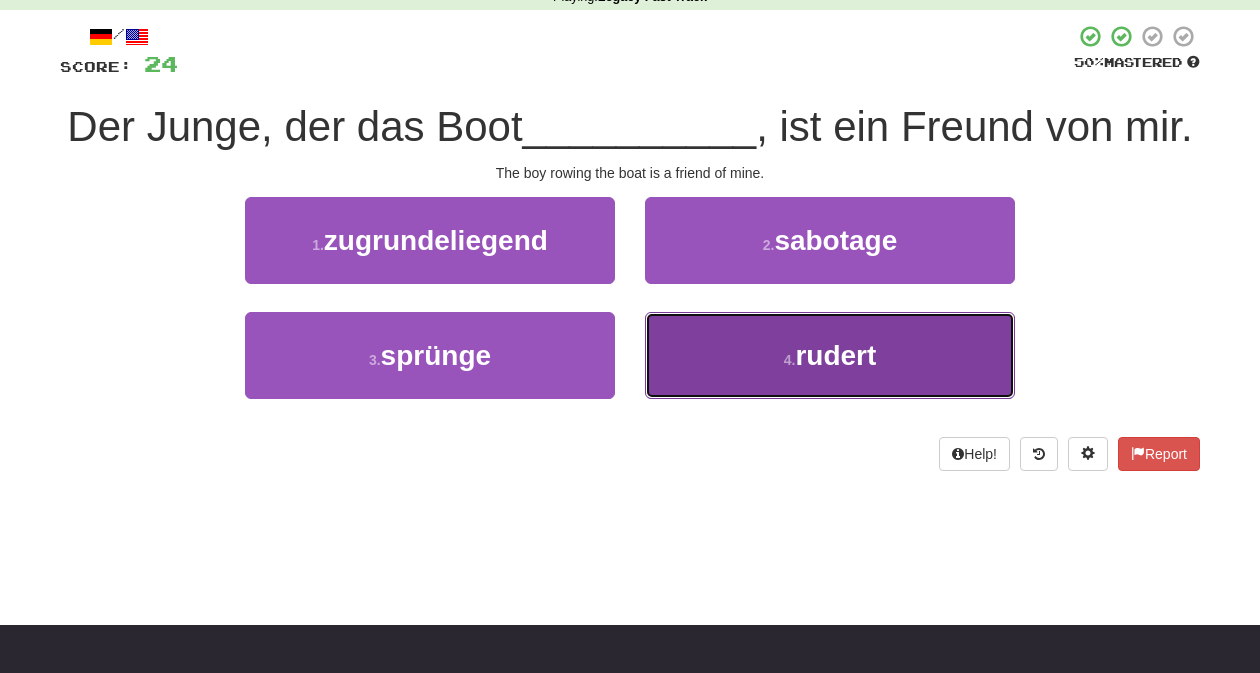 click on "4 .  rudert" at bounding box center (830, 355) 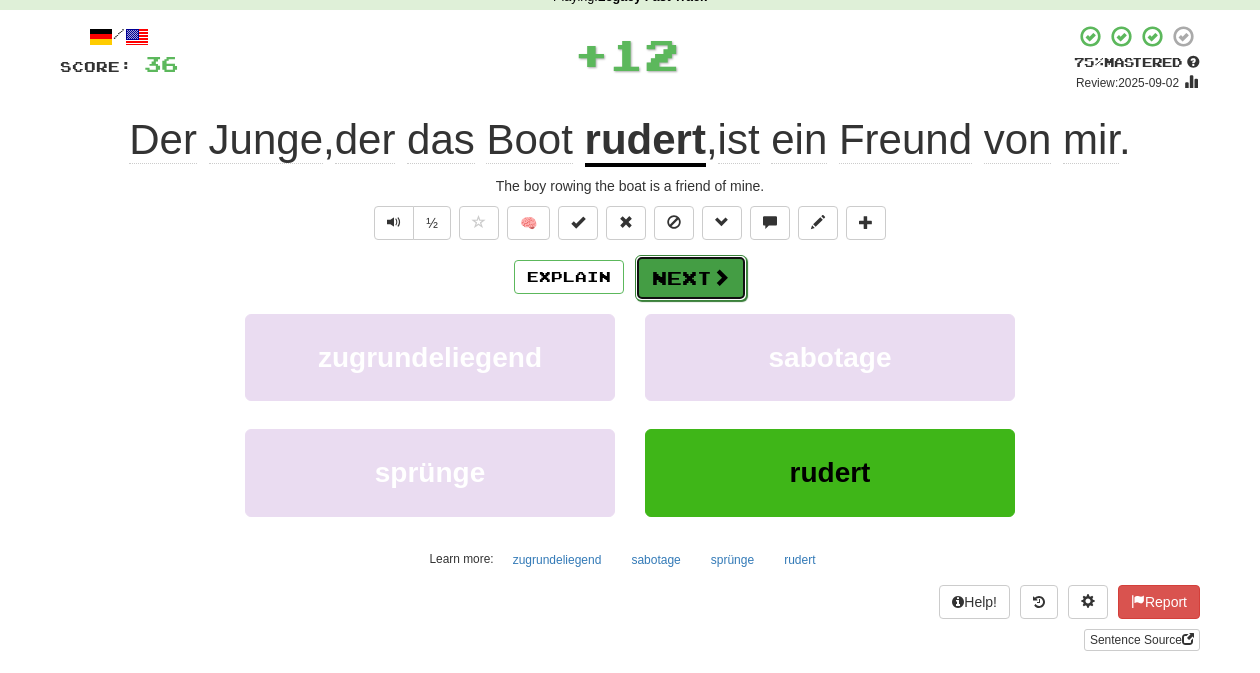 click on "Next" at bounding box center (691, 278) 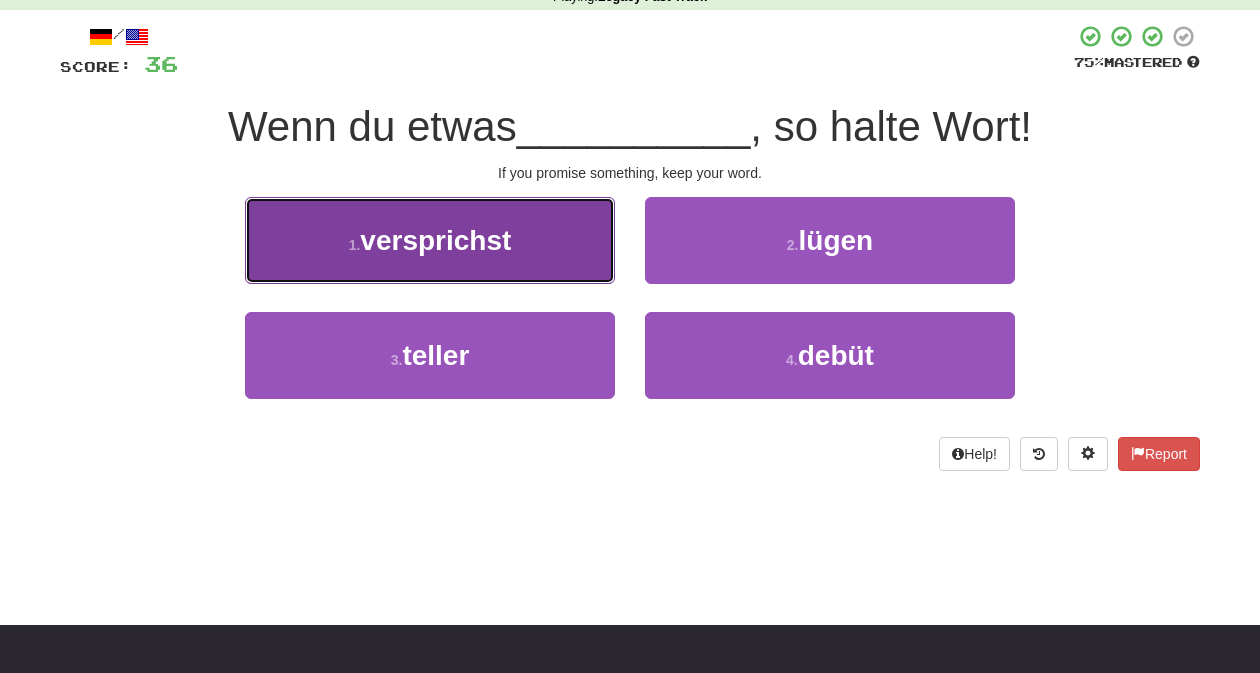 click on "1 .  versprichst" at bounding box center (430, 240) 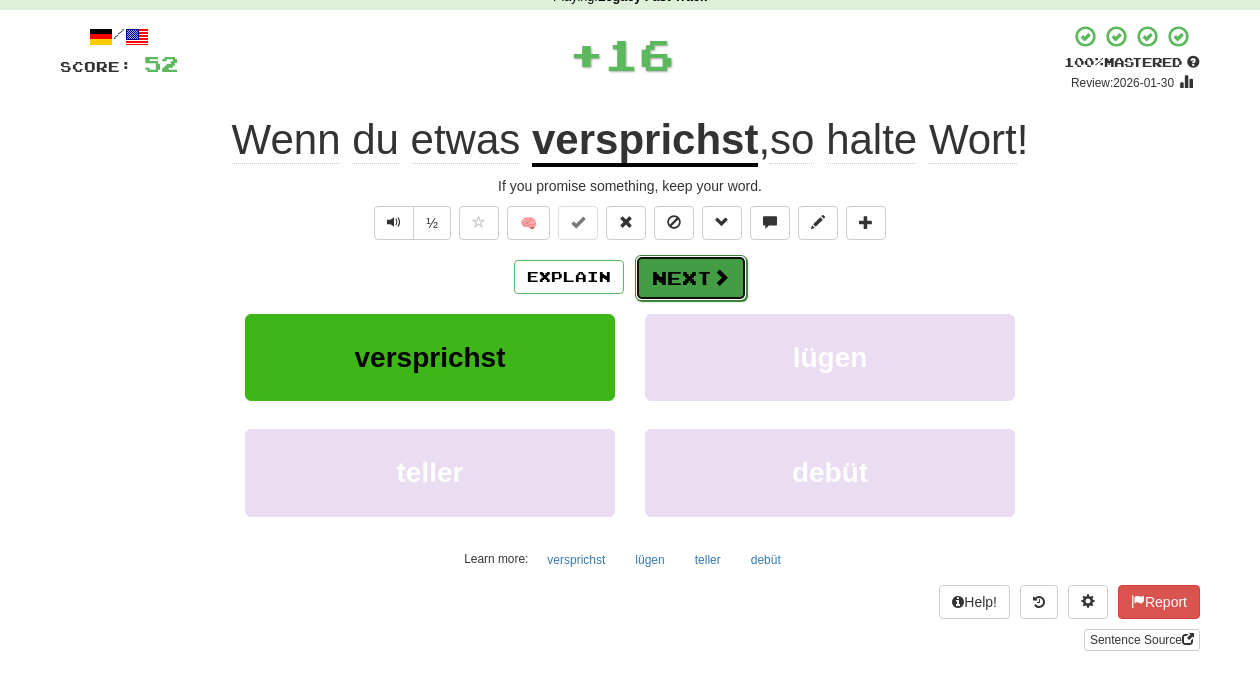 click on "Next" at bounding box center [691, 278] 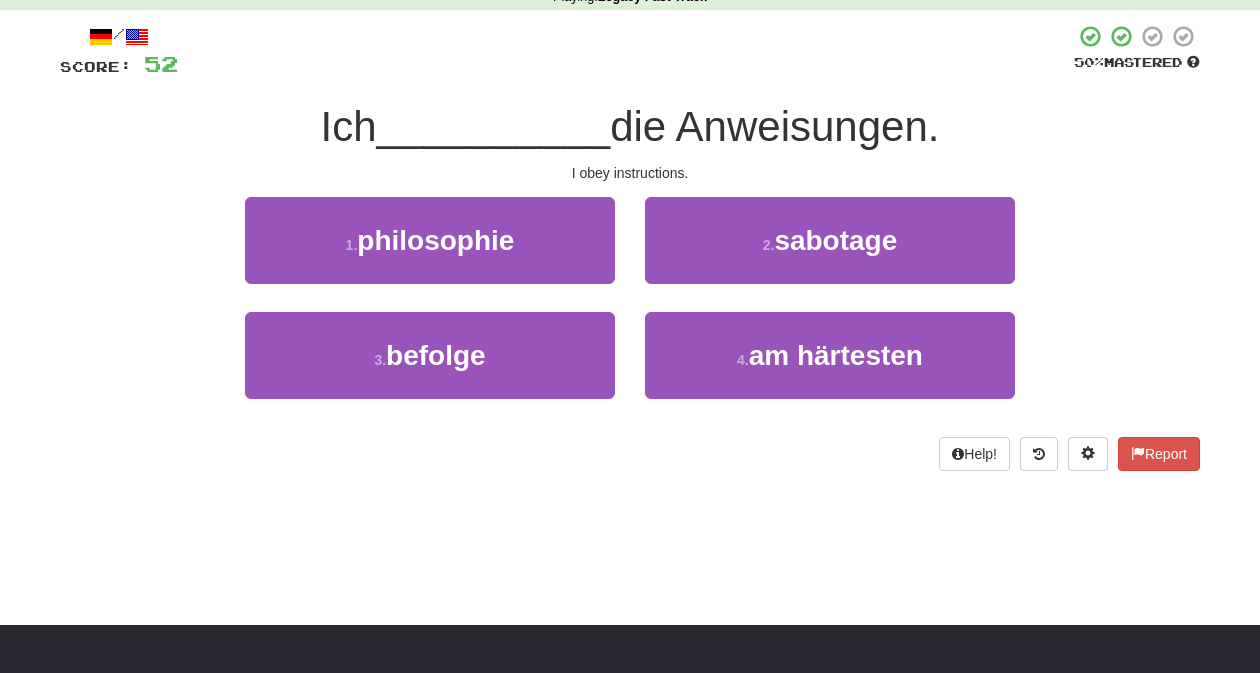 click on "3 .  befolge" at bounding box center (430, 369) 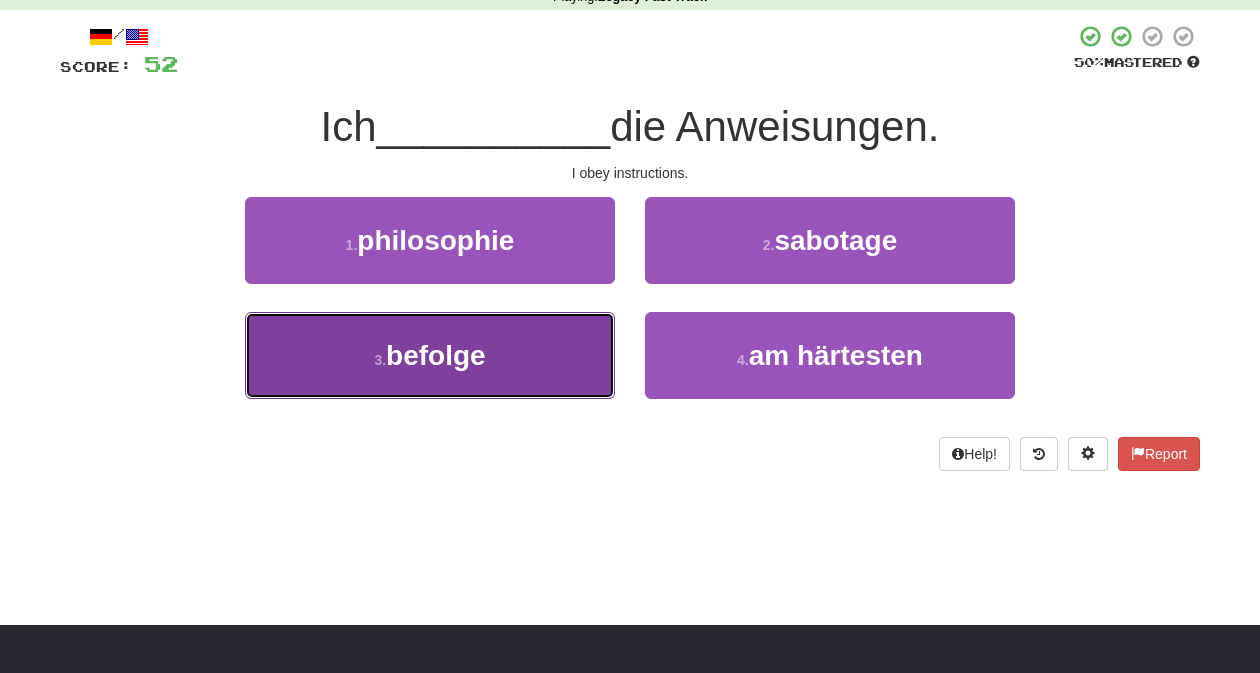 click on "3 .  befolge" at bounding box center (430, 355) 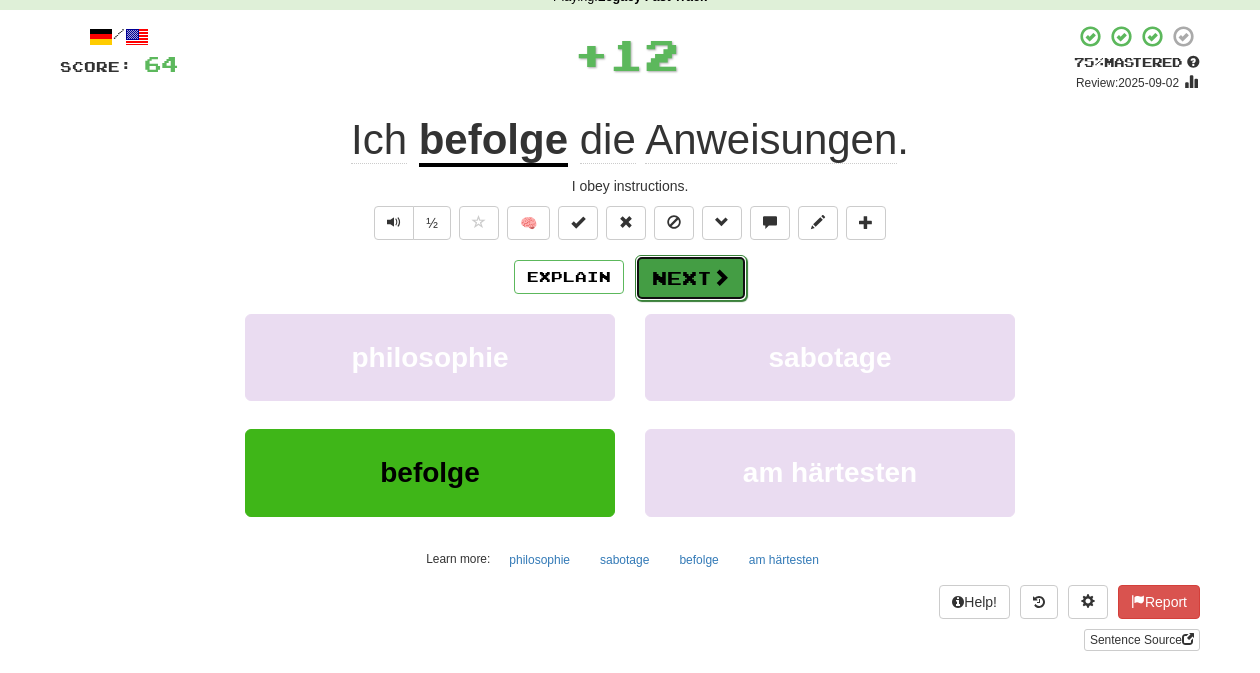 click on "Next" at bounding box center [691, 278] 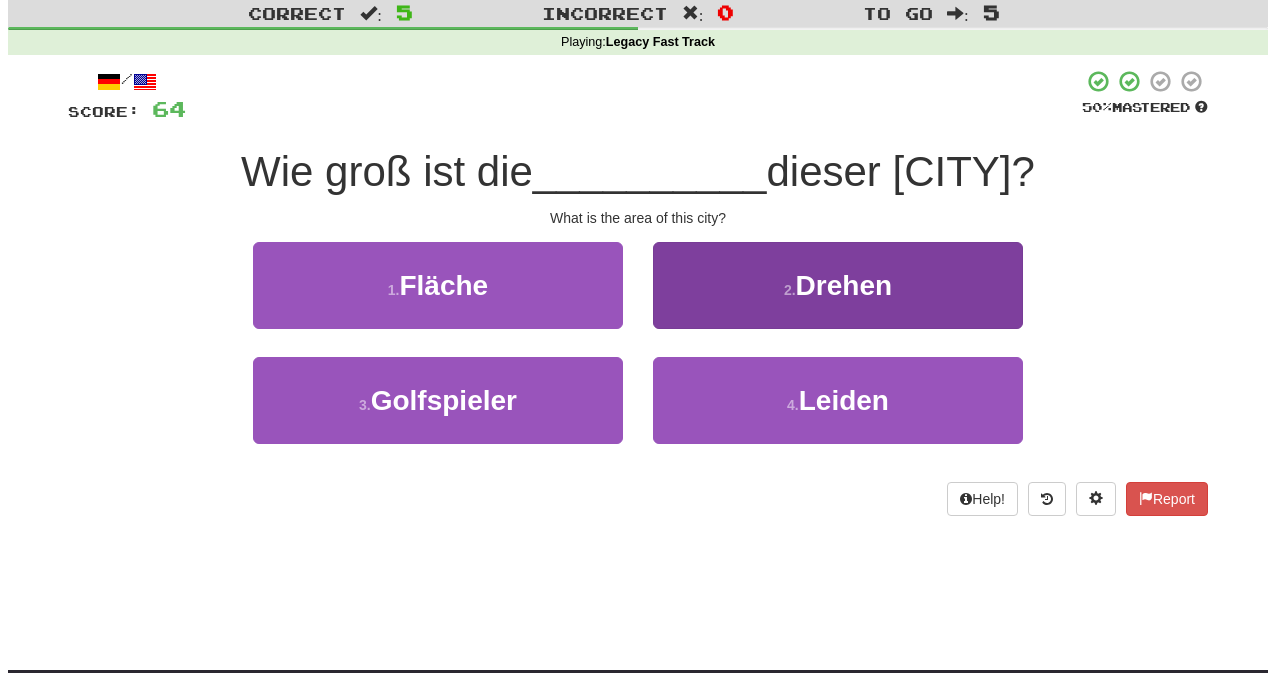 scroll, scrollTop: 24, scrollLeft: 0, axis: vertical 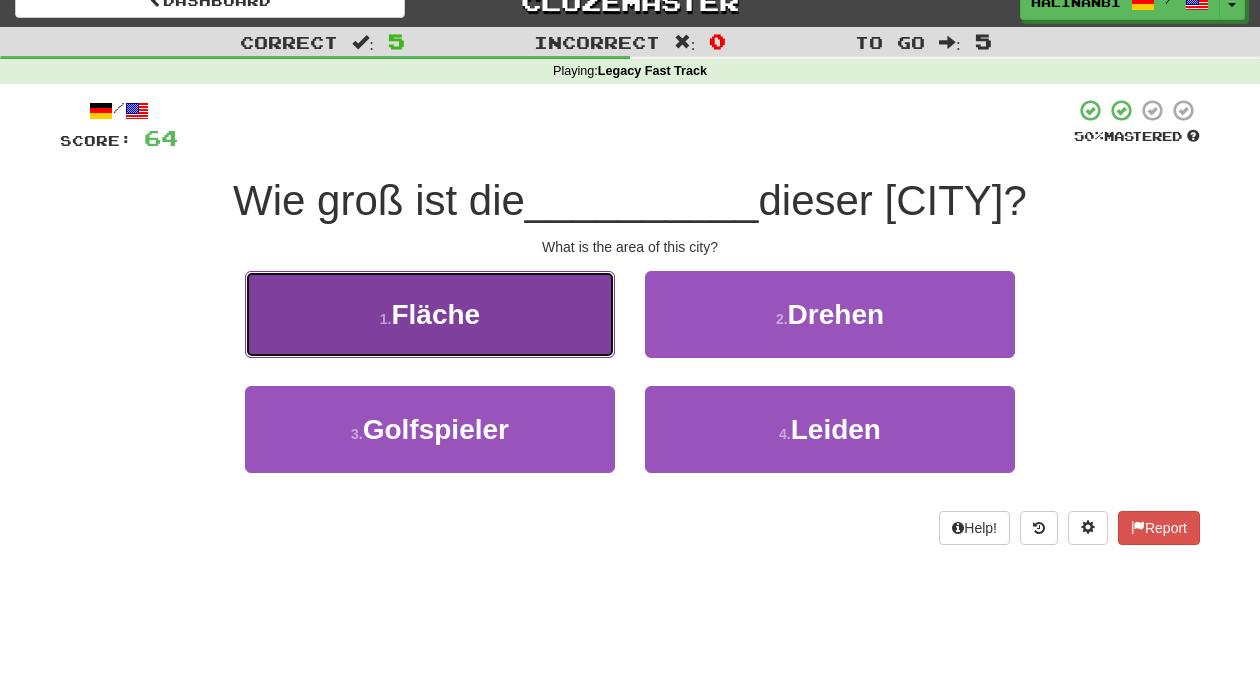 click on "1 .  Fläche" at bounding box center (430, 314) 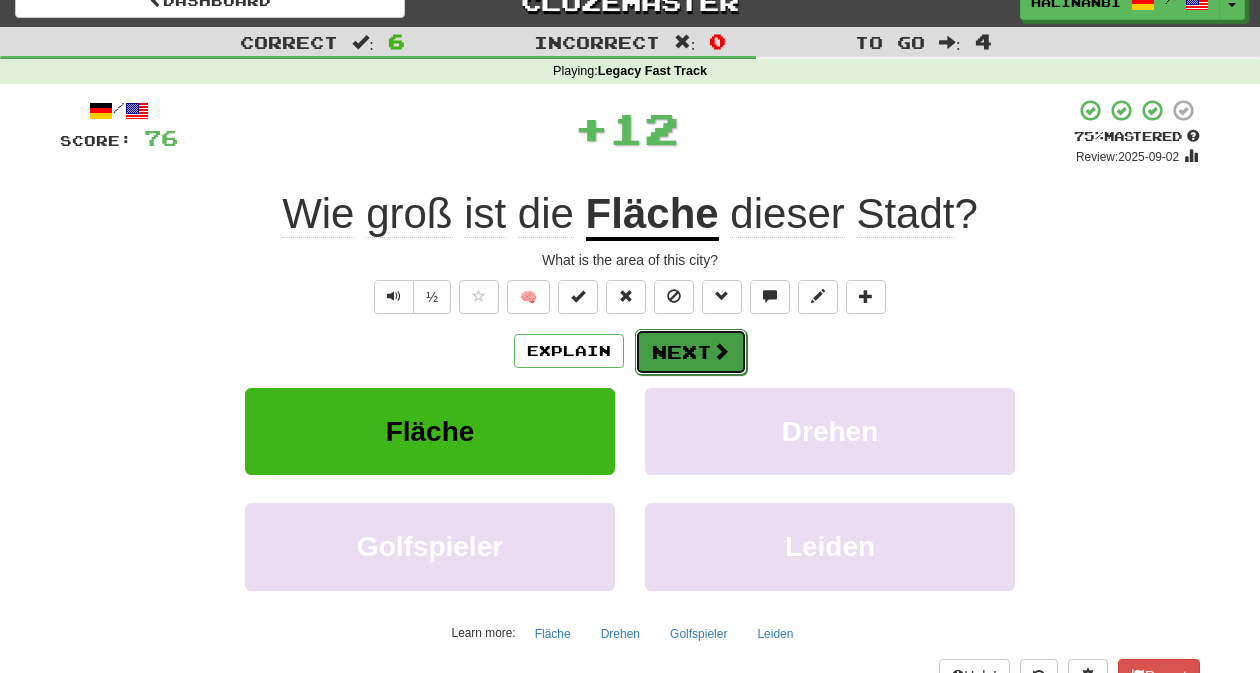 click on "Next" at bounding box center (691, 352) 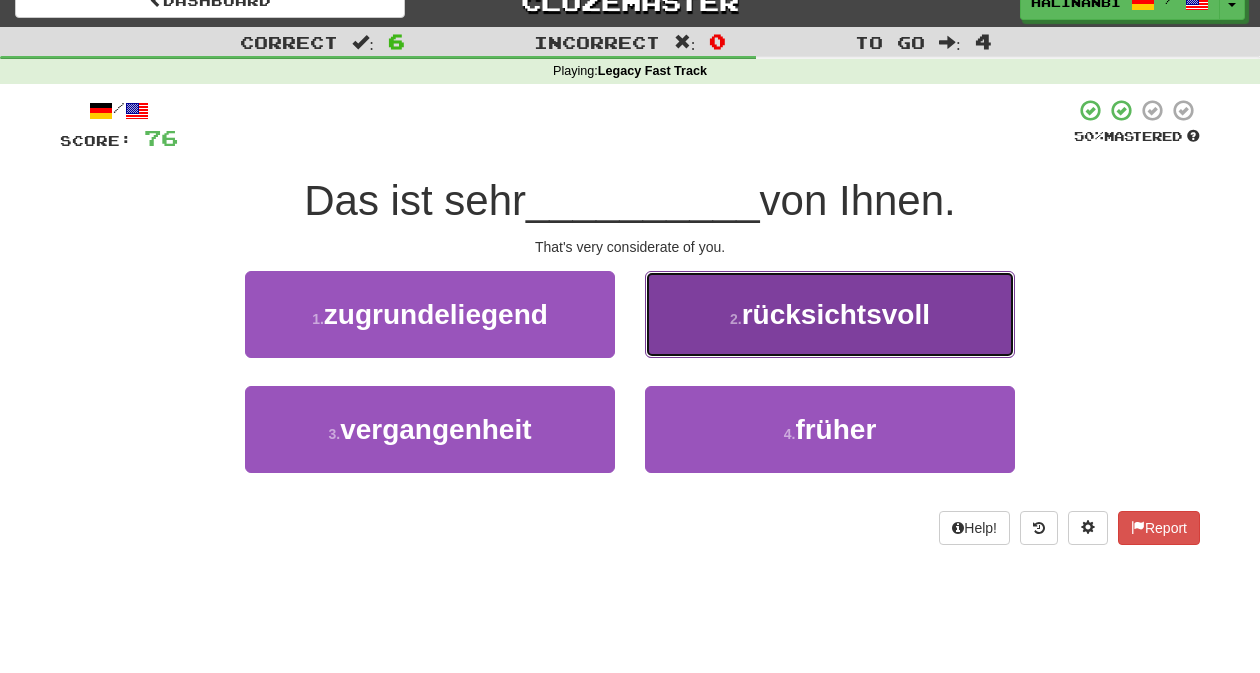 click on "2 .  rücksichtsvoll" at bounding box center [830, 314] 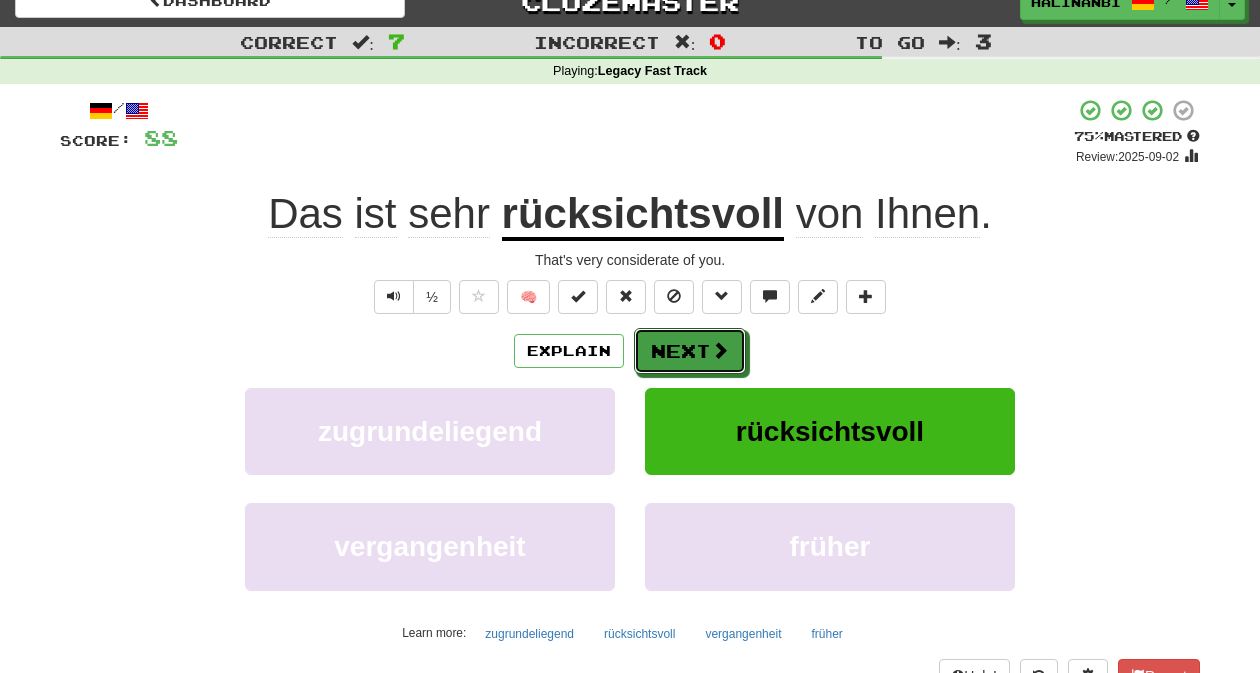 click on "Next" at bounding box center [690, 351] 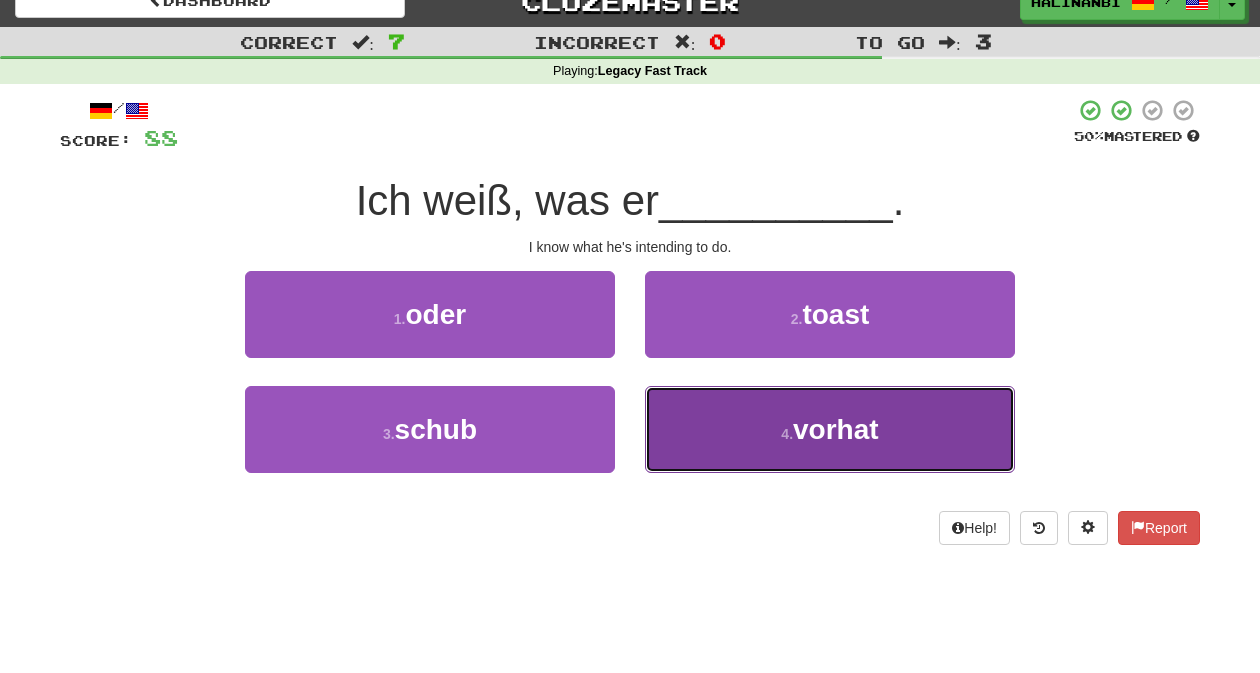 click on "4 .  vorhat" at bounding box center (830, 429) 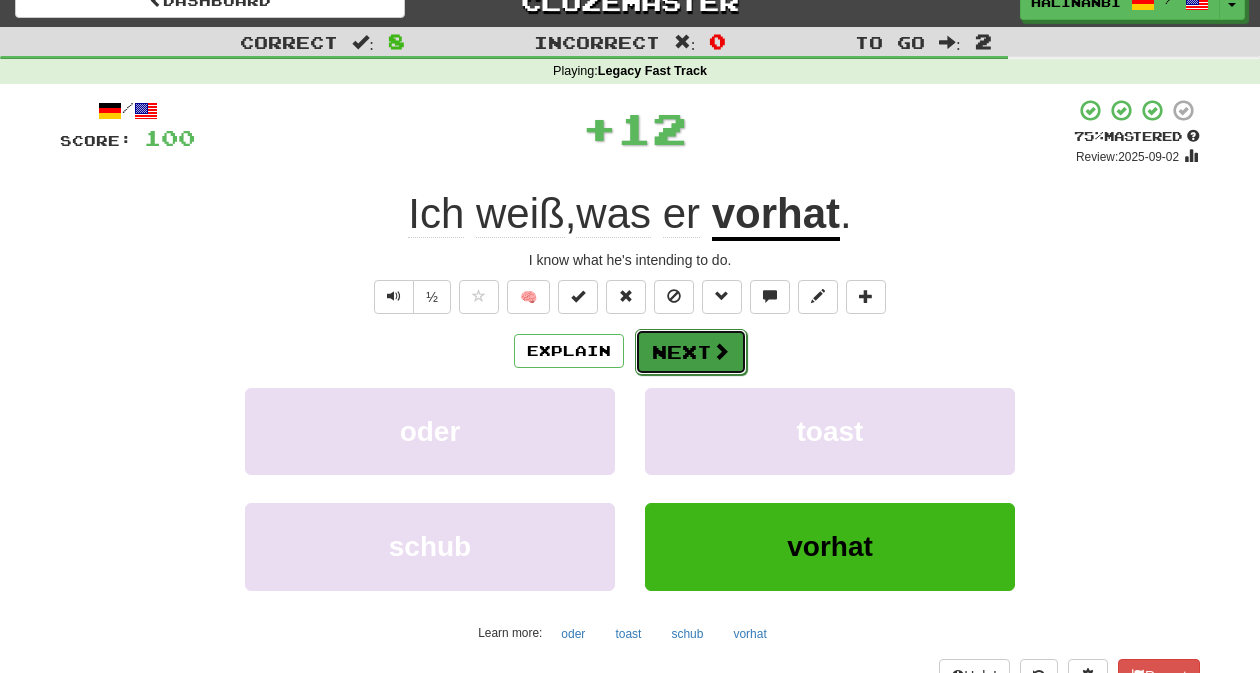 click on "Next" at bounding box center (691, 352) 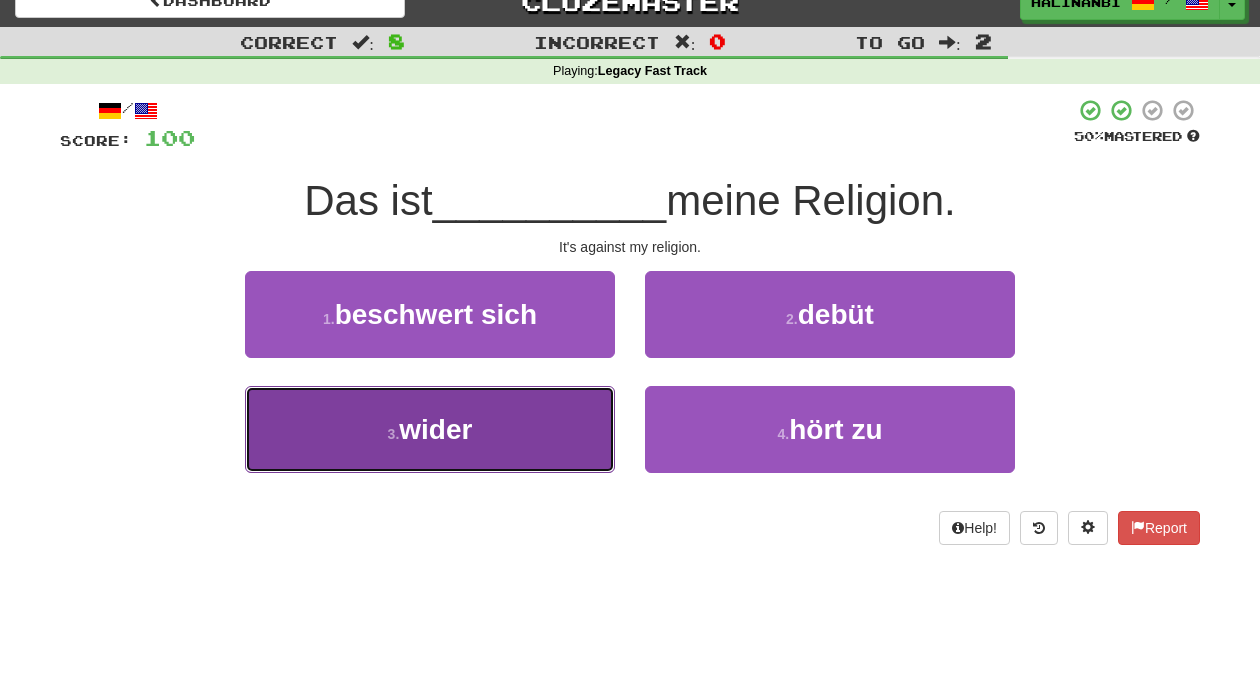 click on "3 .  wider" at bounding box center [430, 429] 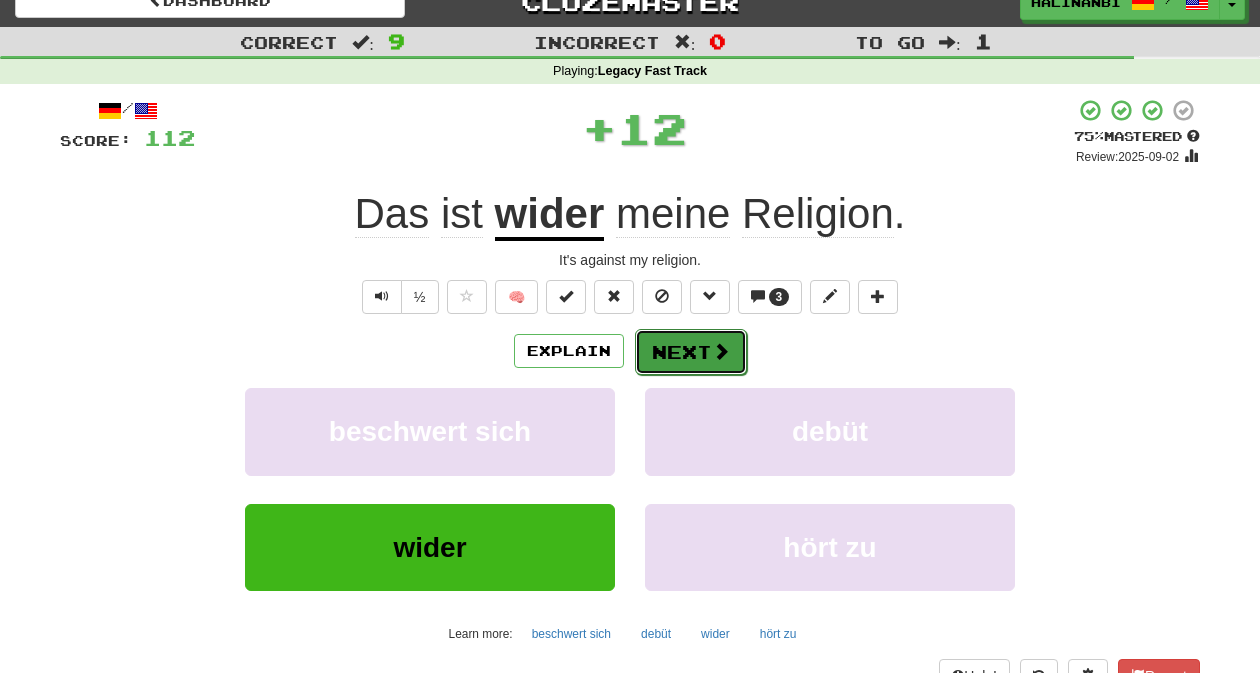 click on "Next" at bounding box center [691, 352] 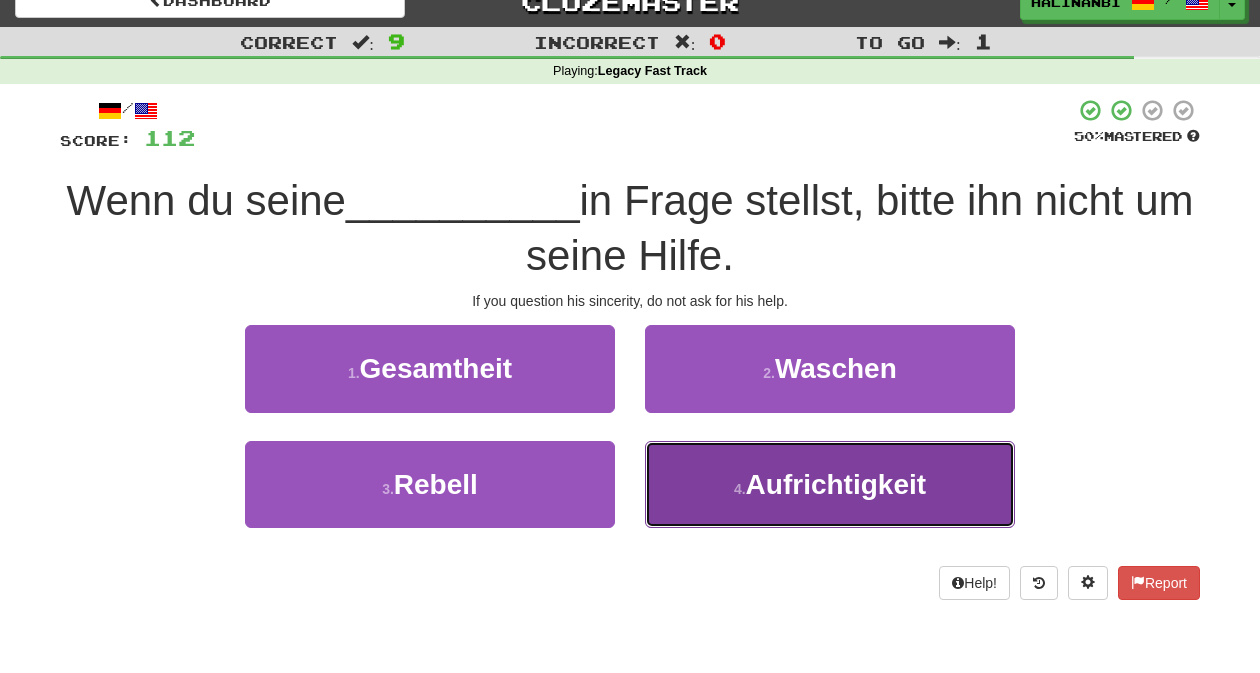 click on "4 .  Aufrichtigkeit" at bounding box center (830, 484) 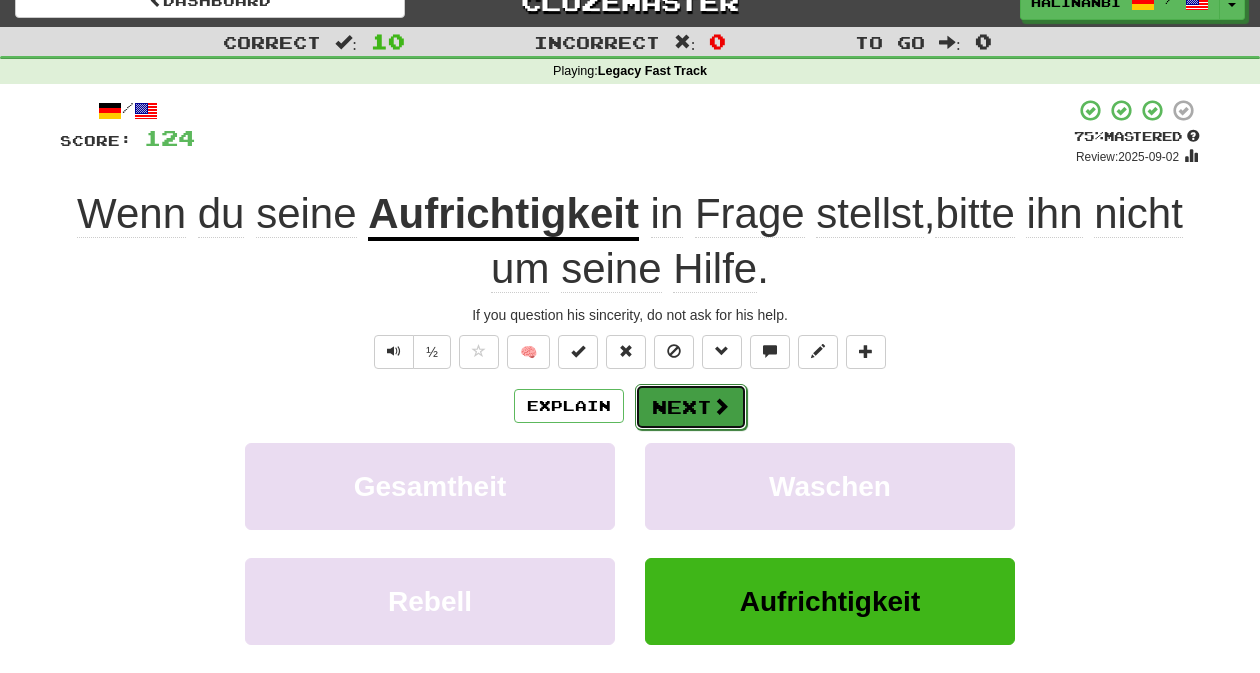 click on "Next" at bounding box center (691, 407) 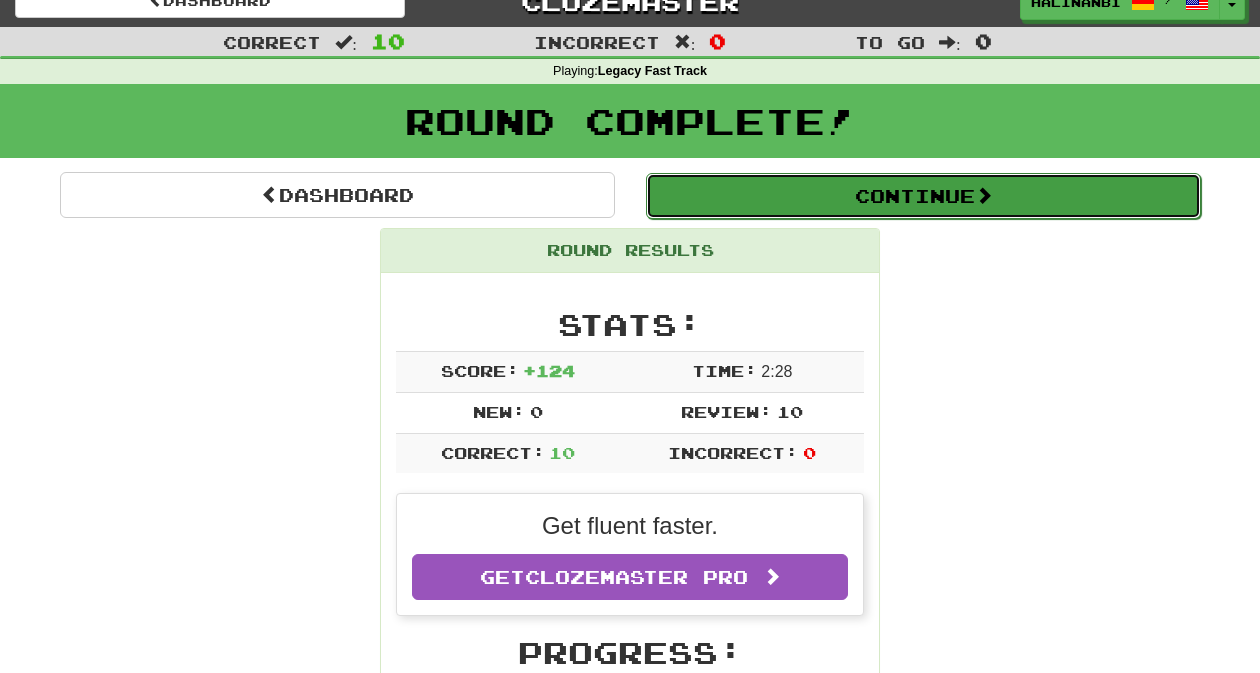 click on "Continue" at bounding box center (923, 196) 